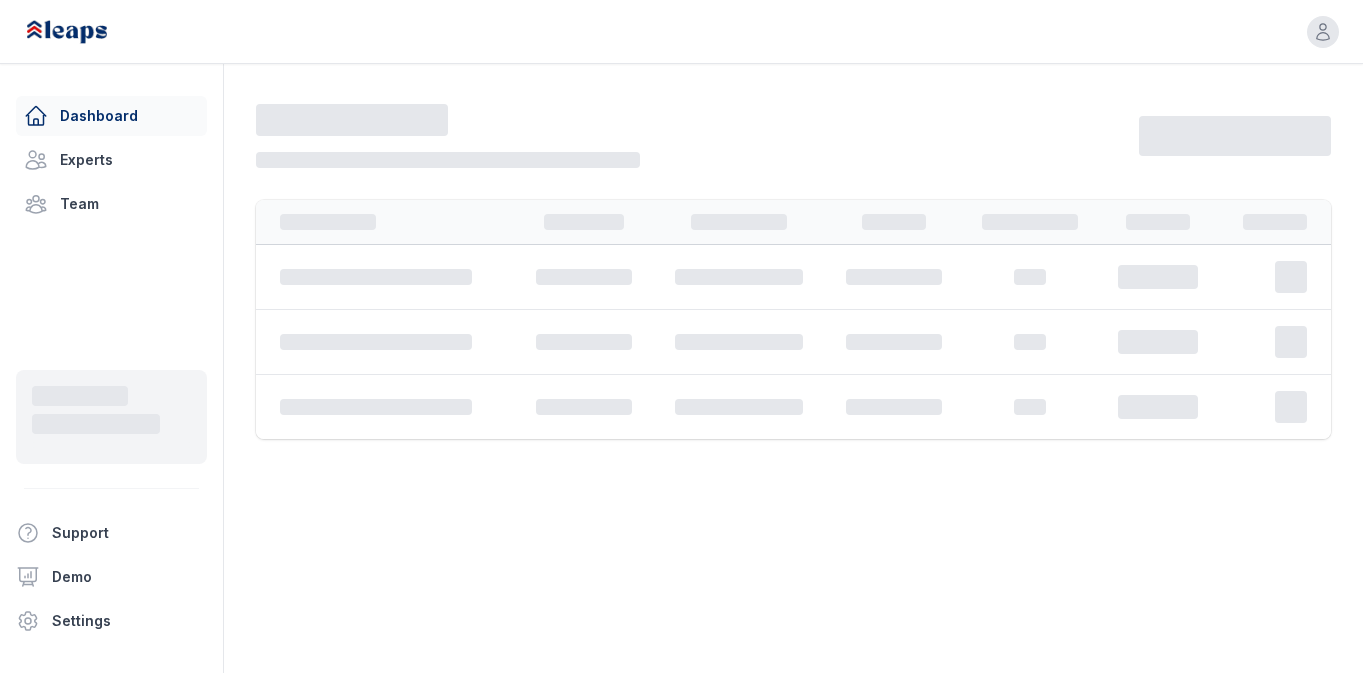 scroll, scrollTop: 0, scrollLeft: 0, axis: both 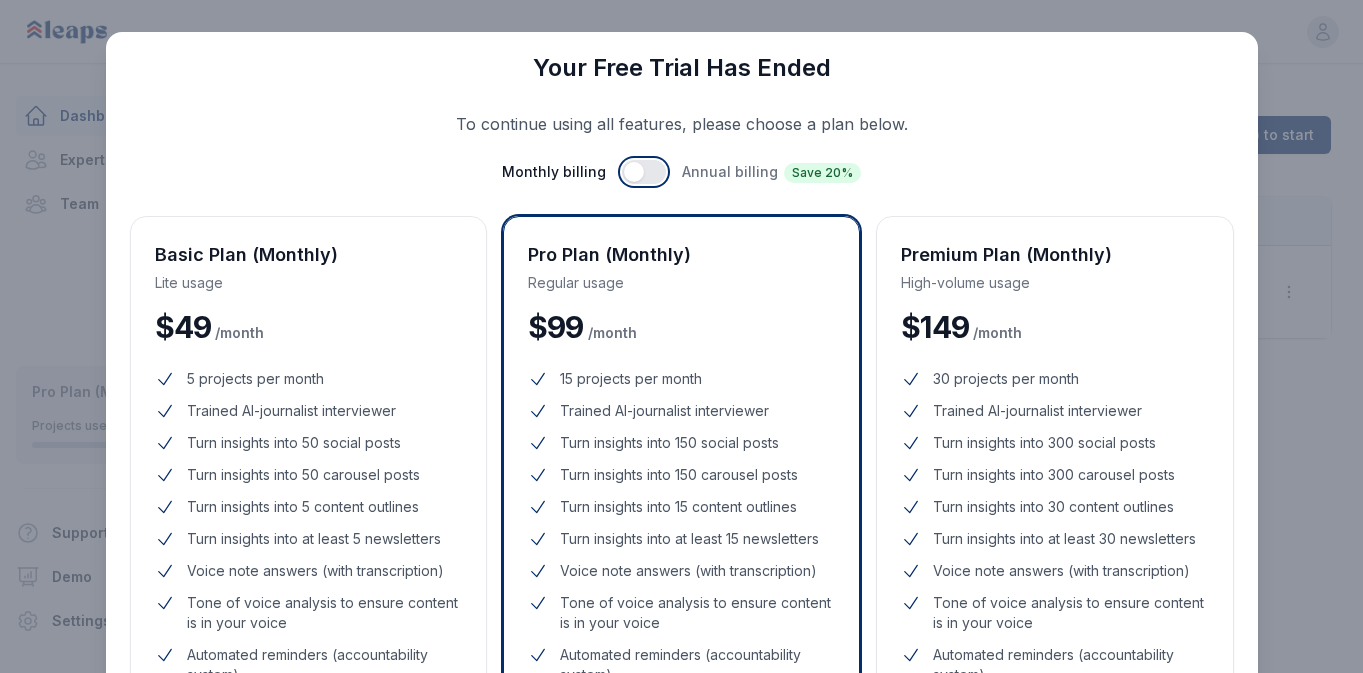 click at bounding box center [644, 172] 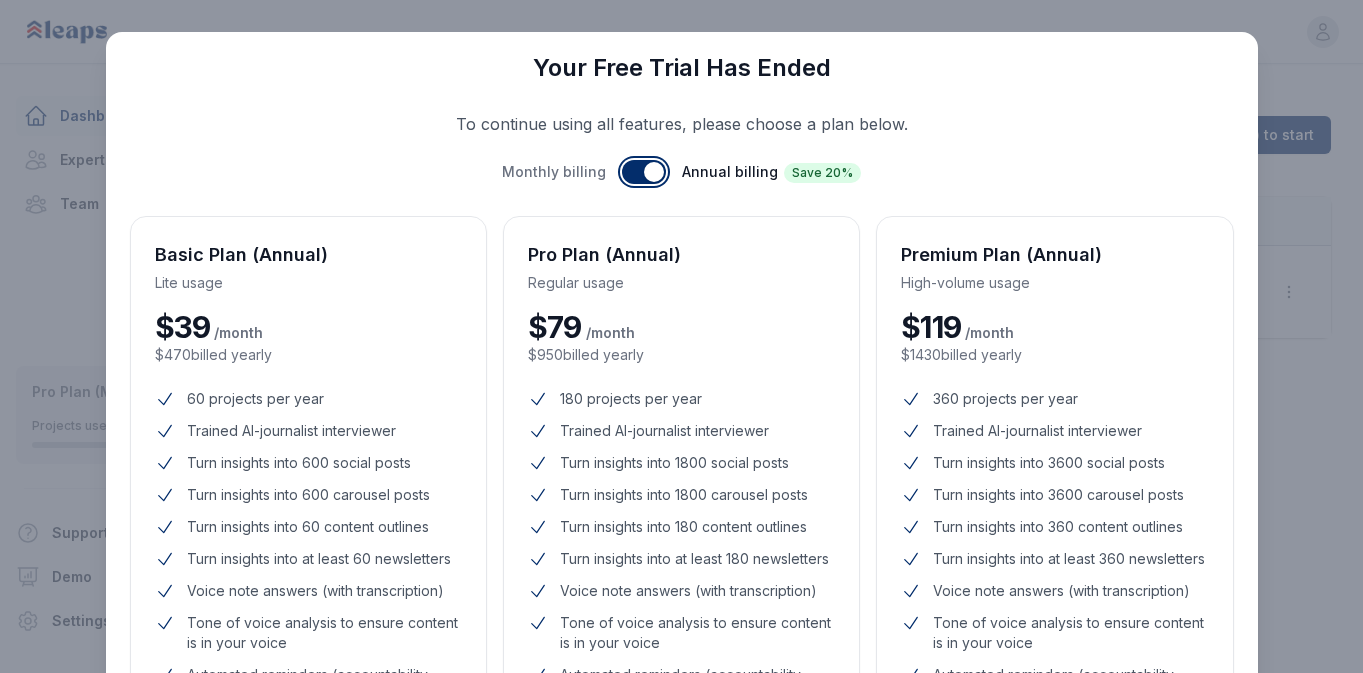 click at bounding box center [644, 172] 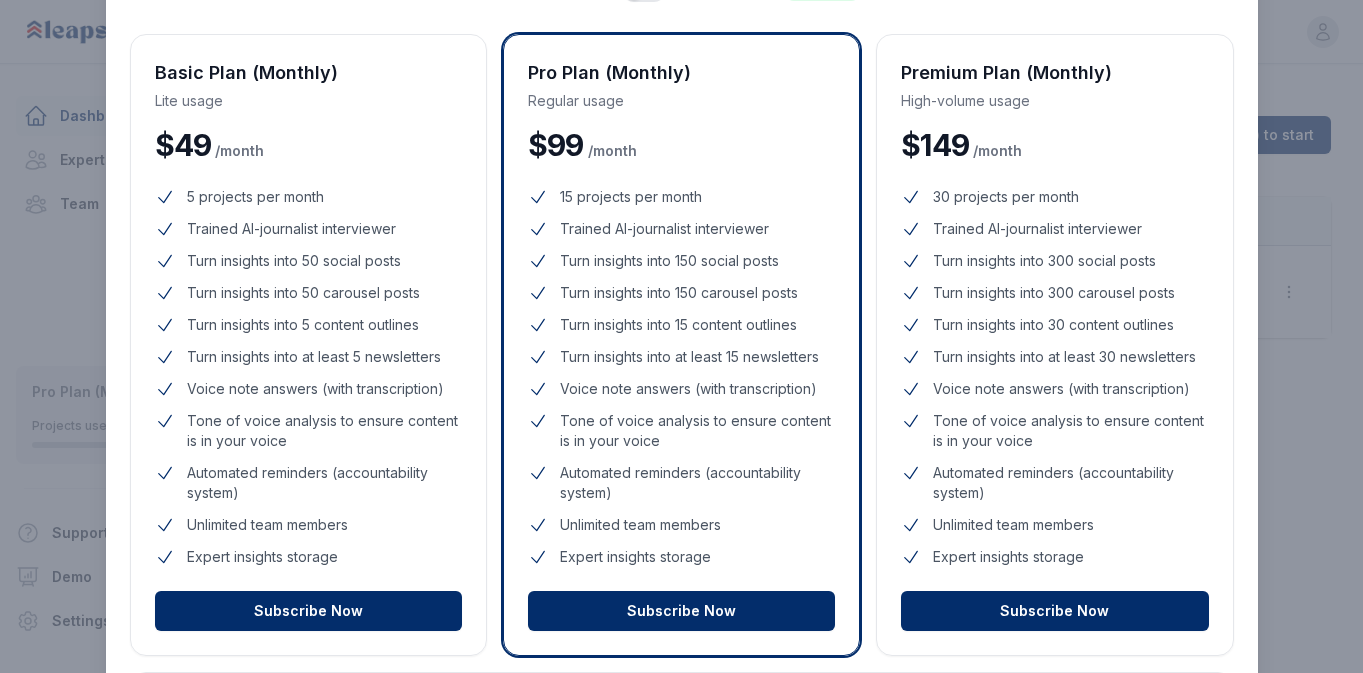 scroll, scrollTop: 194, scrollLeft: 0, axis: vertical 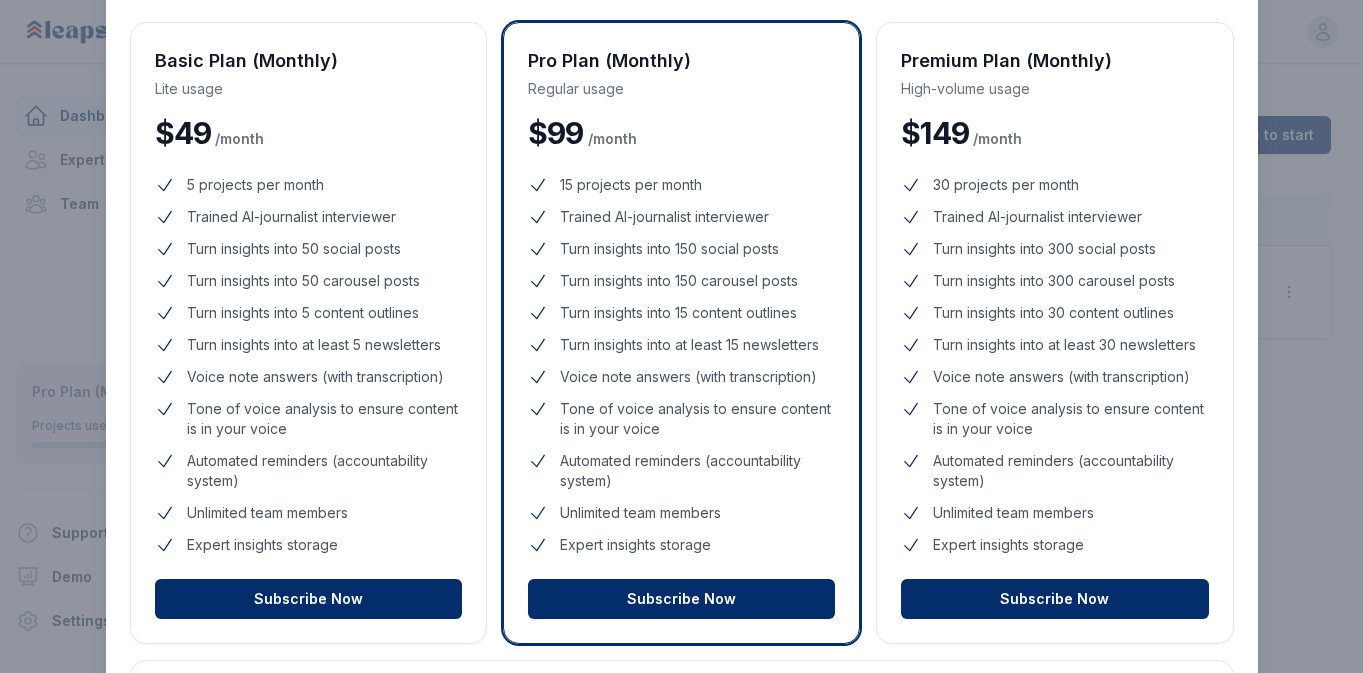 click on "5 projects per month Trained AI-journalist interviewer Turn insights into 50 social posts Turn insights into 50 carousel posts Turn insights into 5 content outlines Turn insights into at least 5 newsletters Voice note answers (with transcription) Tone of voice analysis to ensure content is in your voice Automated reminders (accountability system) Unlimited team members Expert insights storage" at bounding box center (308, 365) 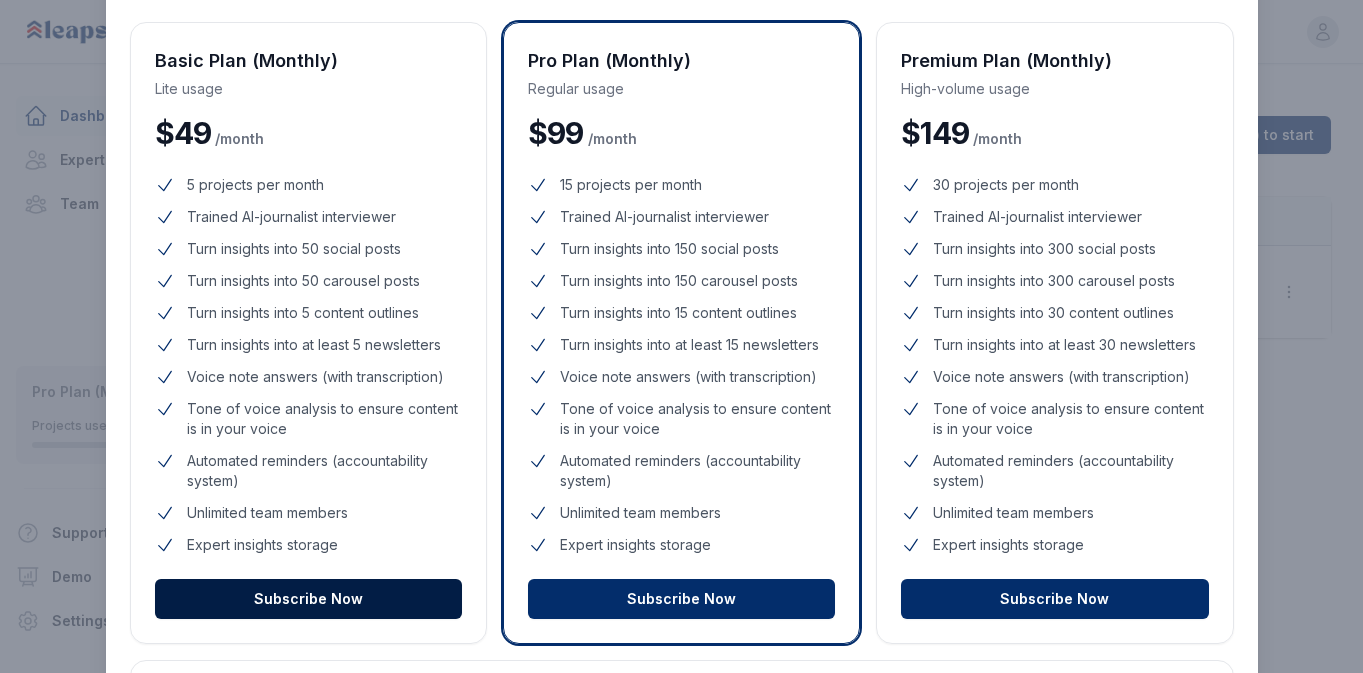click on "Subscribe Now" at bounding box center [308, 599] 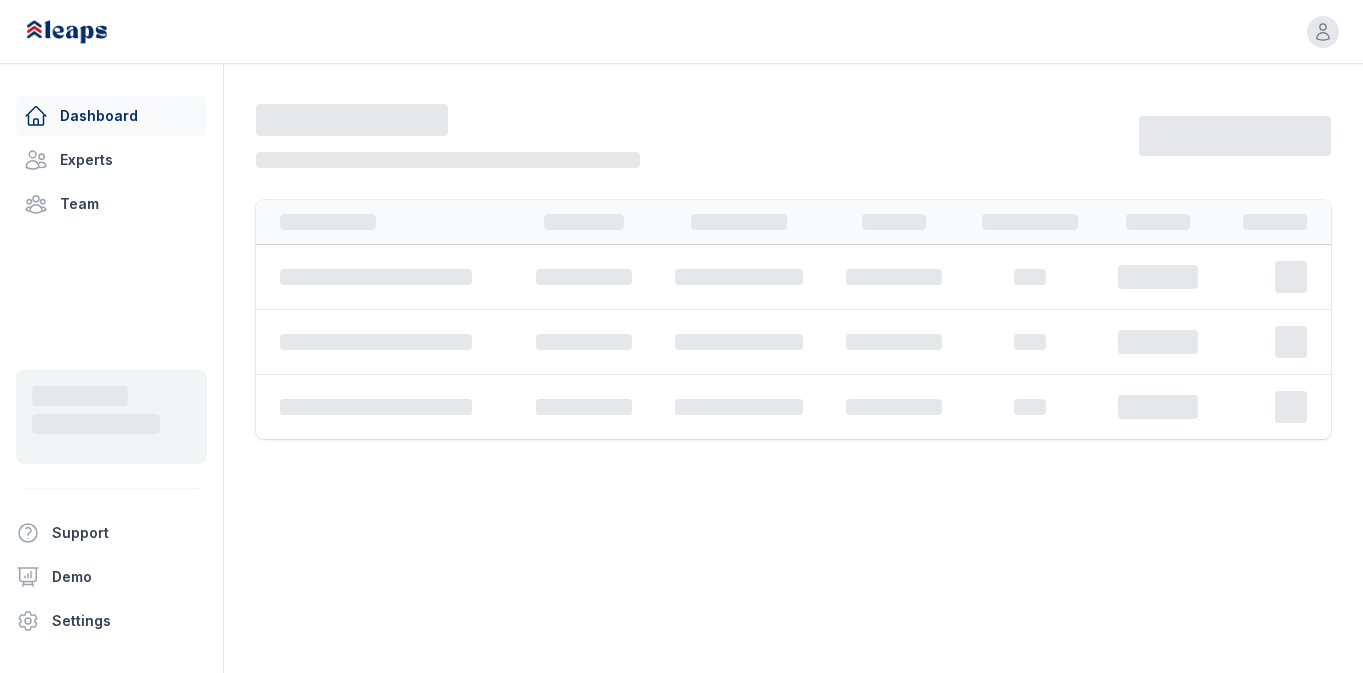 scroll, scrollTop: 0, scrollLeft: 0, axis: both 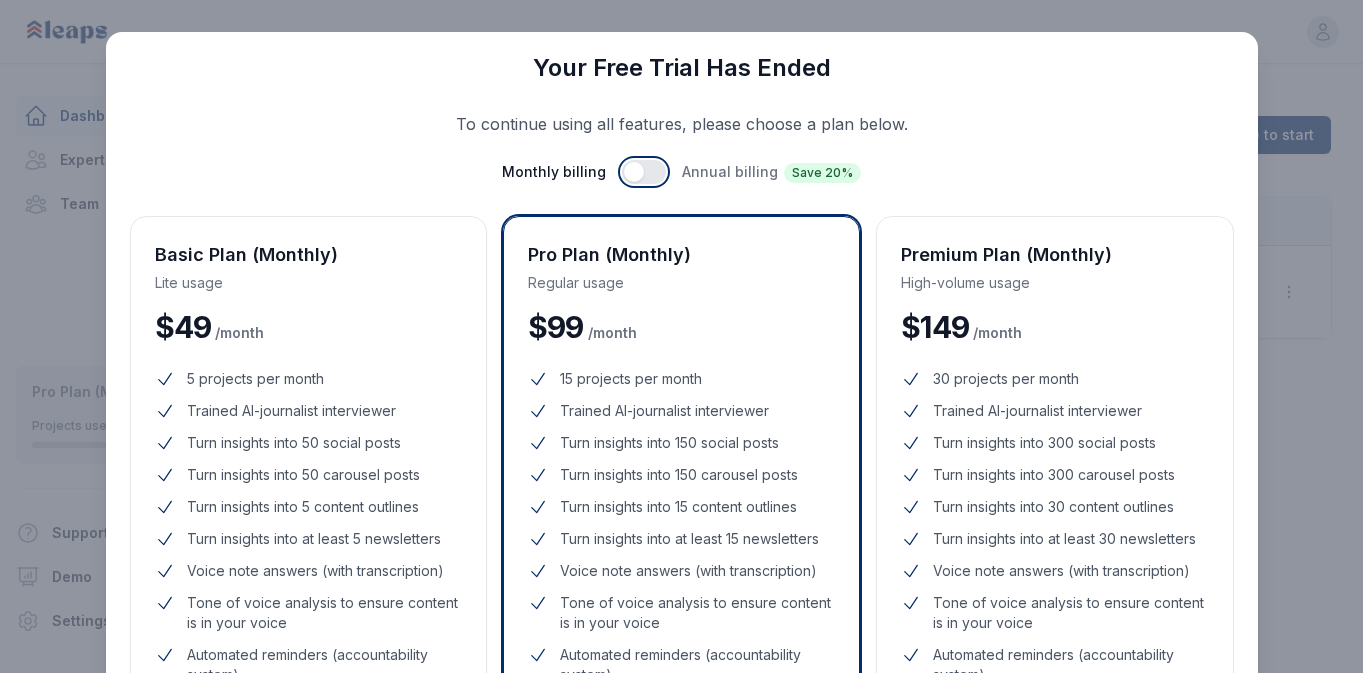 click at bounding box center [644, 172] 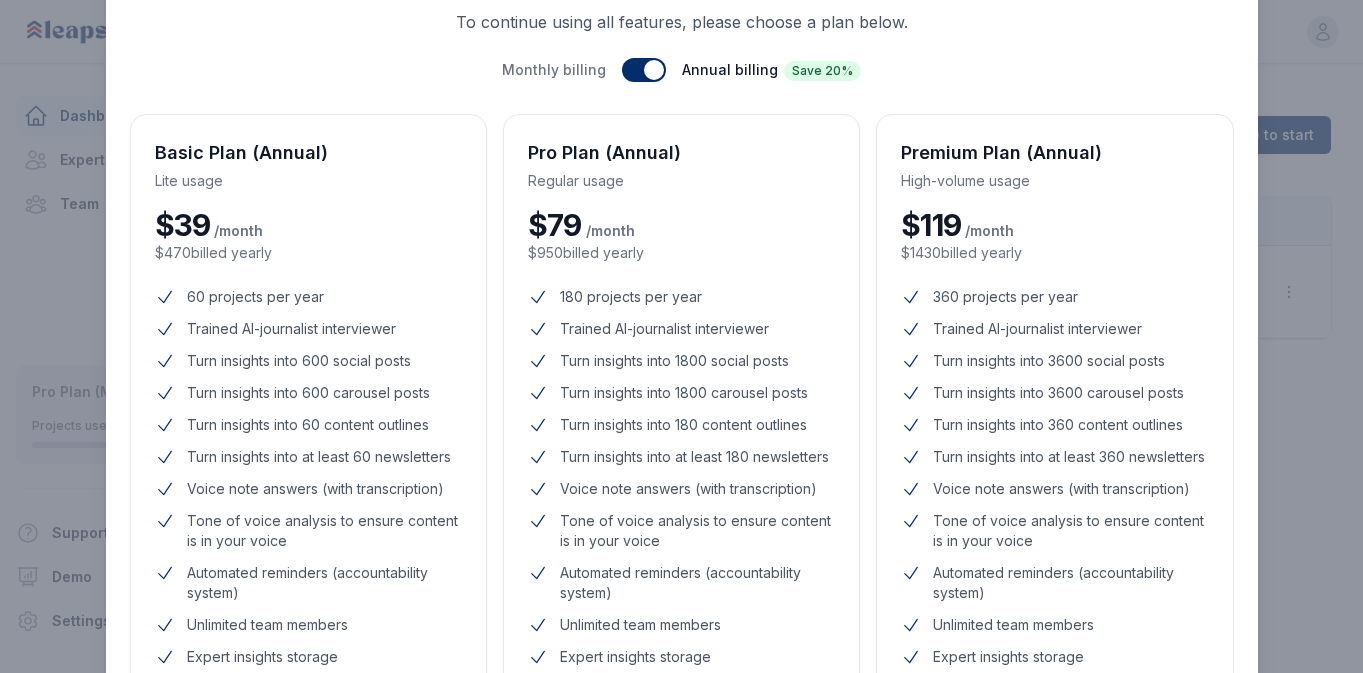 scroll, scrollTop: 0, scrollLeft: 0, axis: both 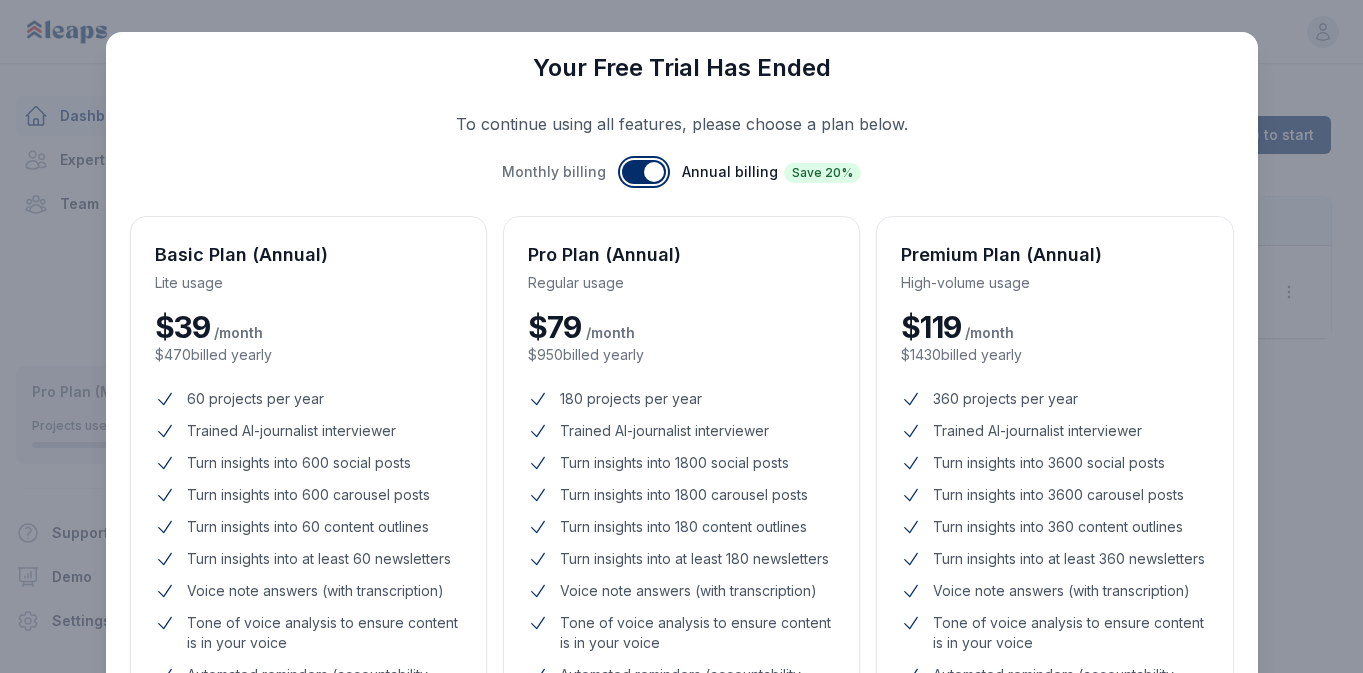 click at bounding box center [644, 172] 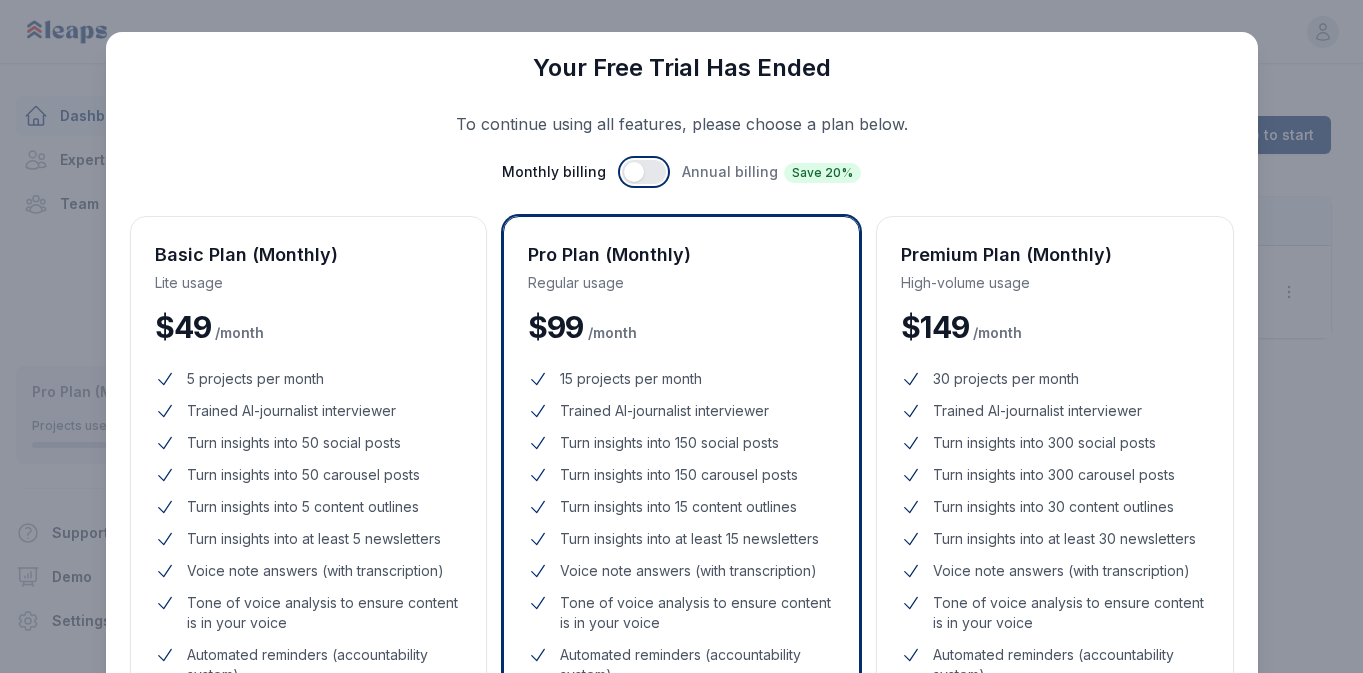 click at bounding box center [644, 172] 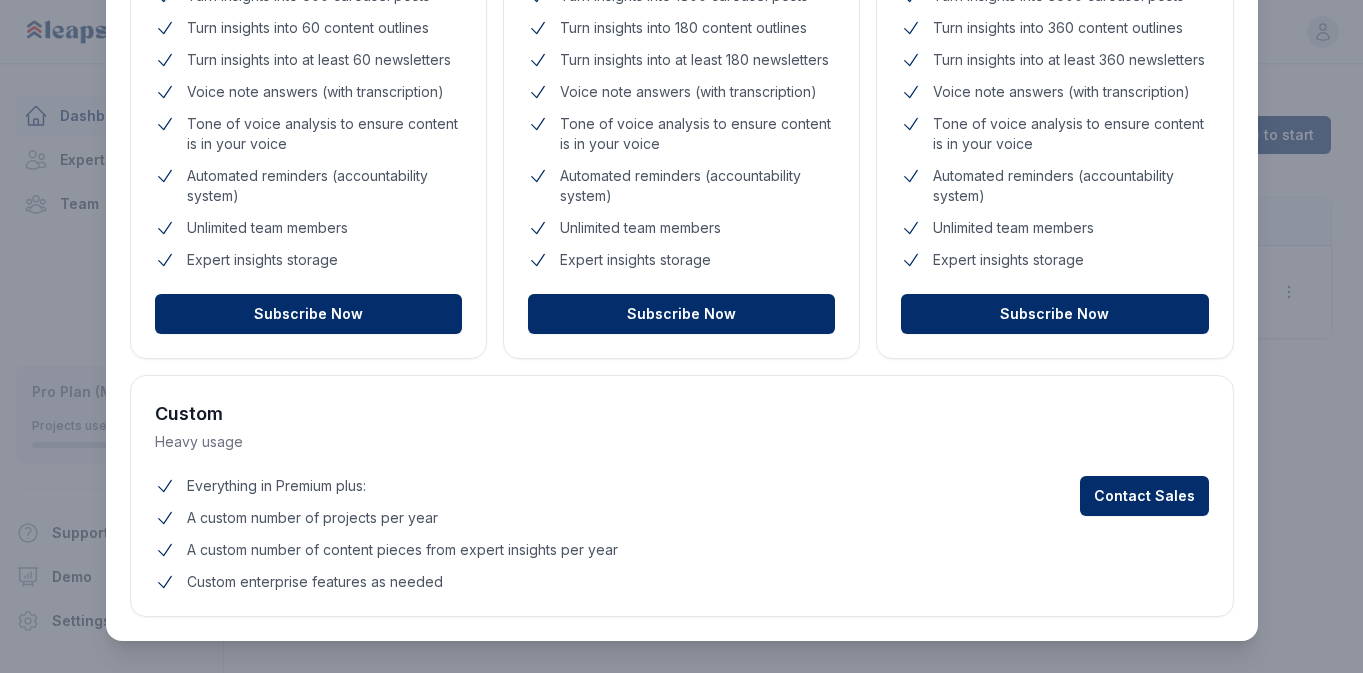 scroll, scrollTop: 507, scrollLeft: 0, axis: vertical 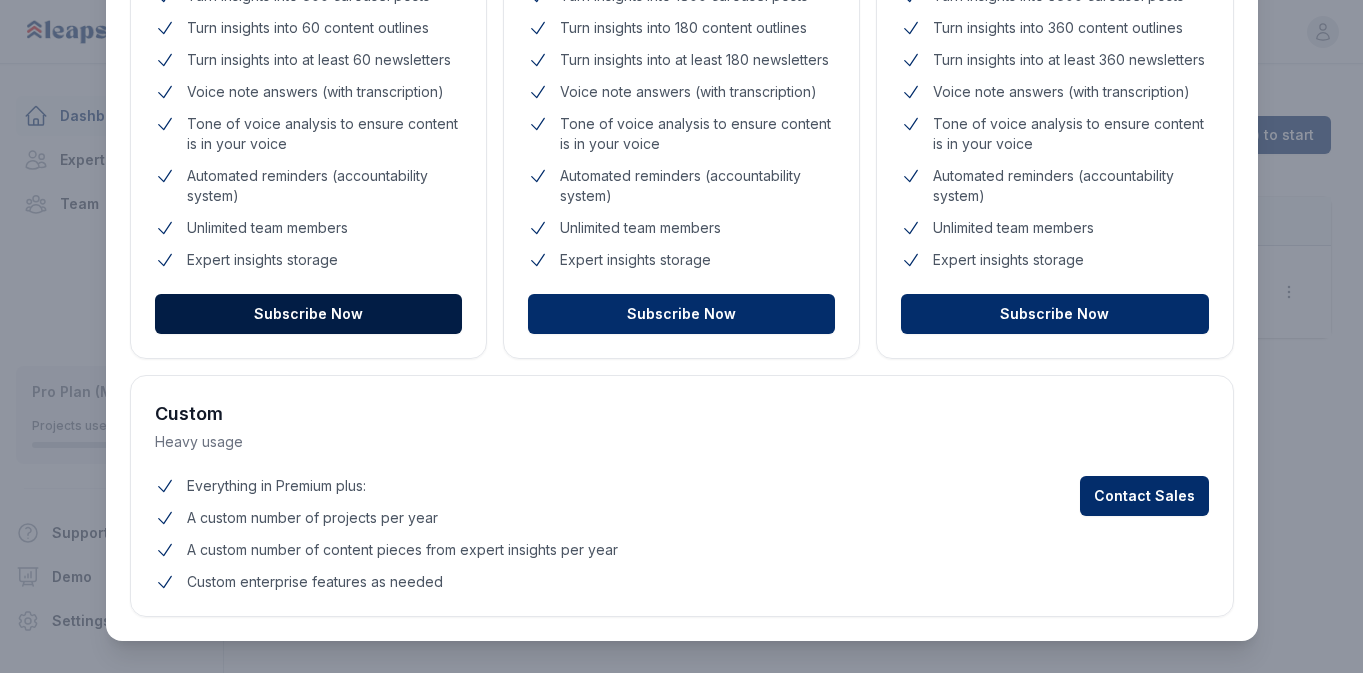 click on "Subscribe Now" at bounding box center [308, 314] 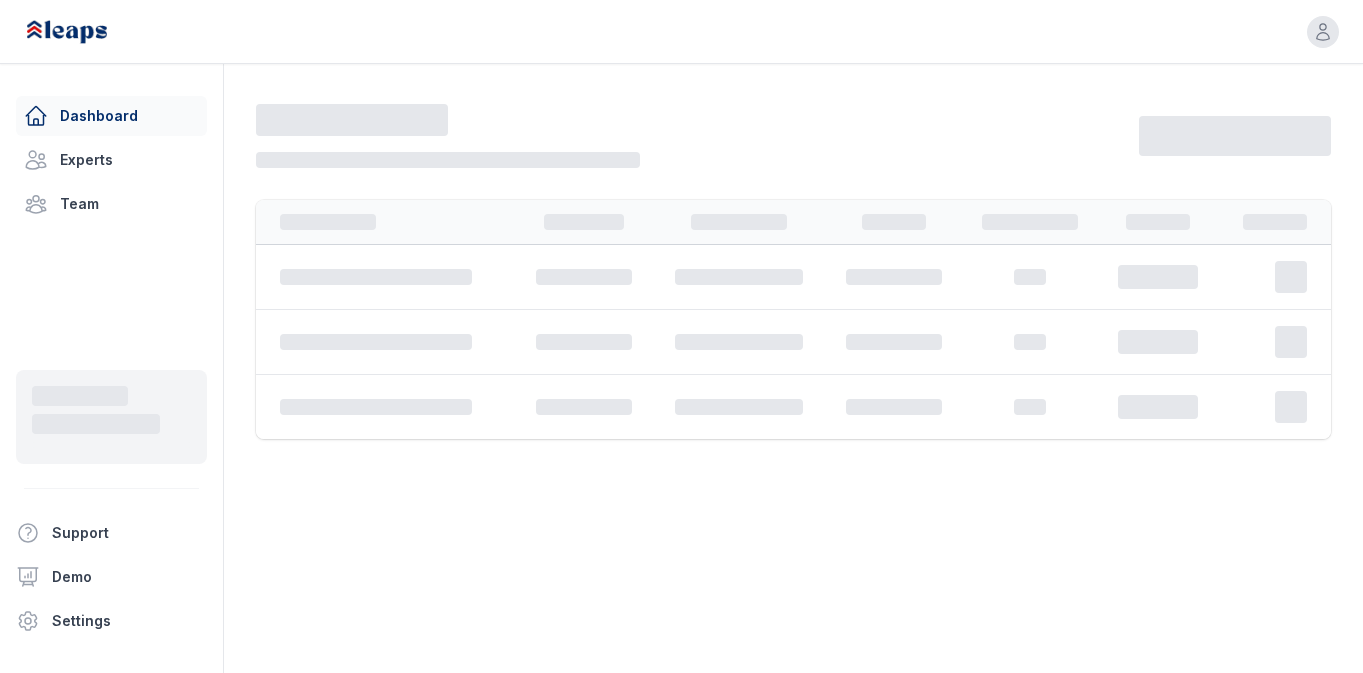 scroll, scrollTop: 0, scrollLeft: 0, axis: both 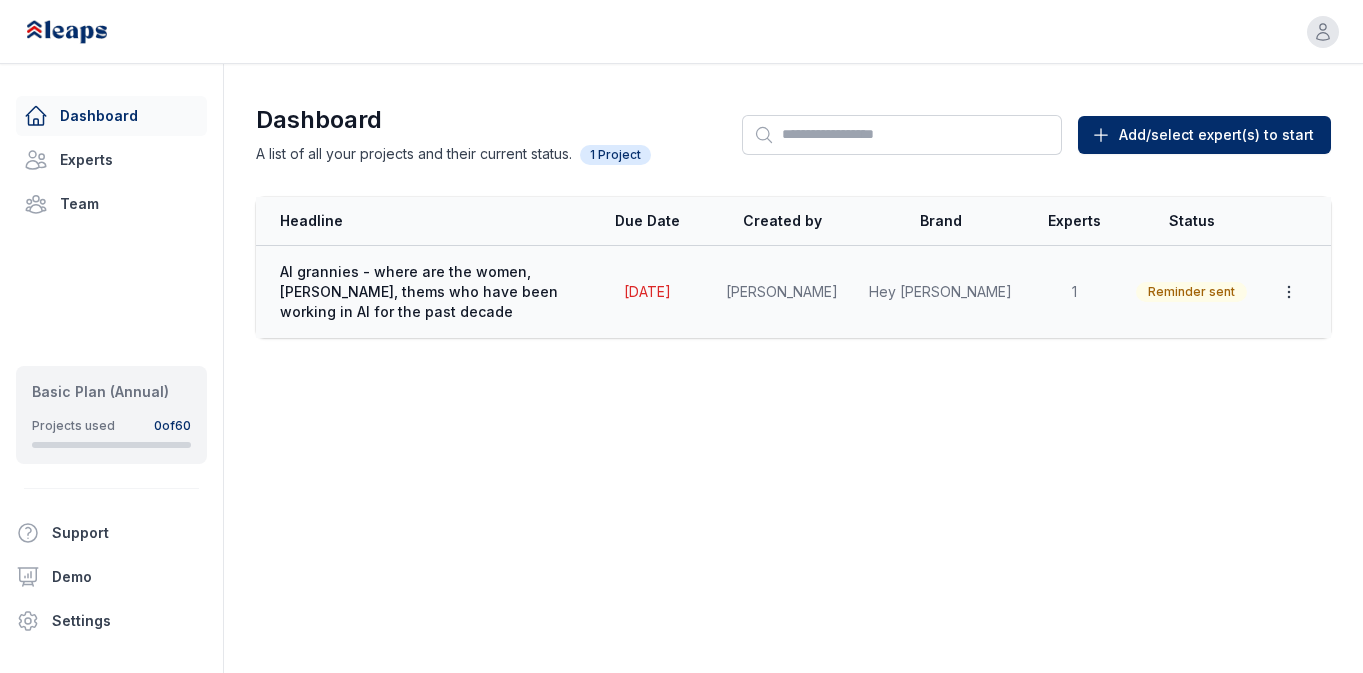 click 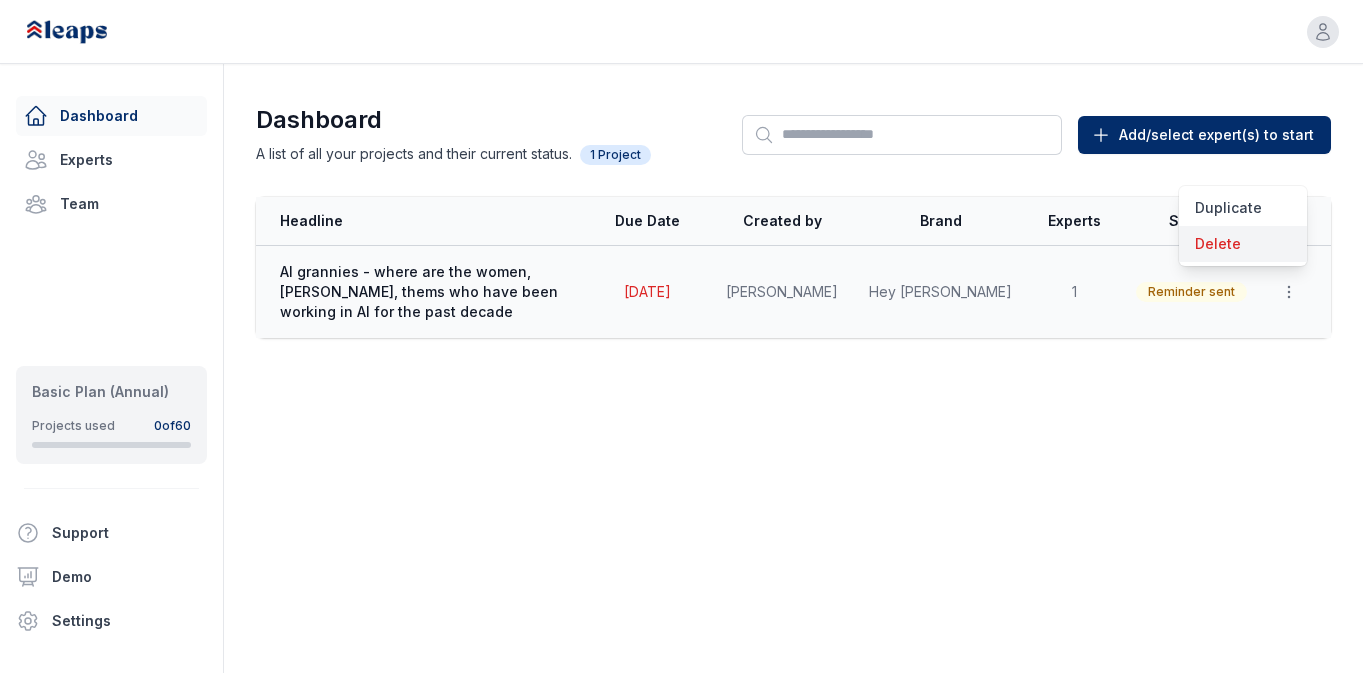 click on "Delete" at bounding box center (1243, 244) 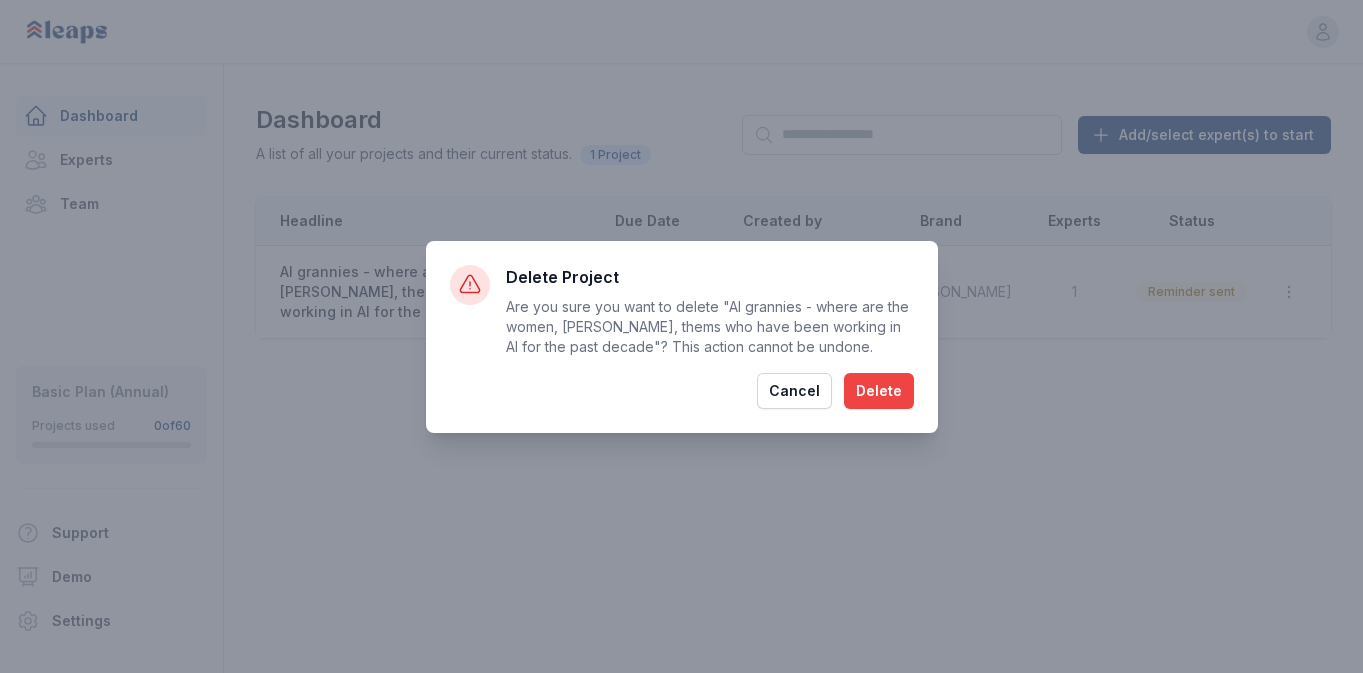 click on "Delete" at bounding box center [879, 391] 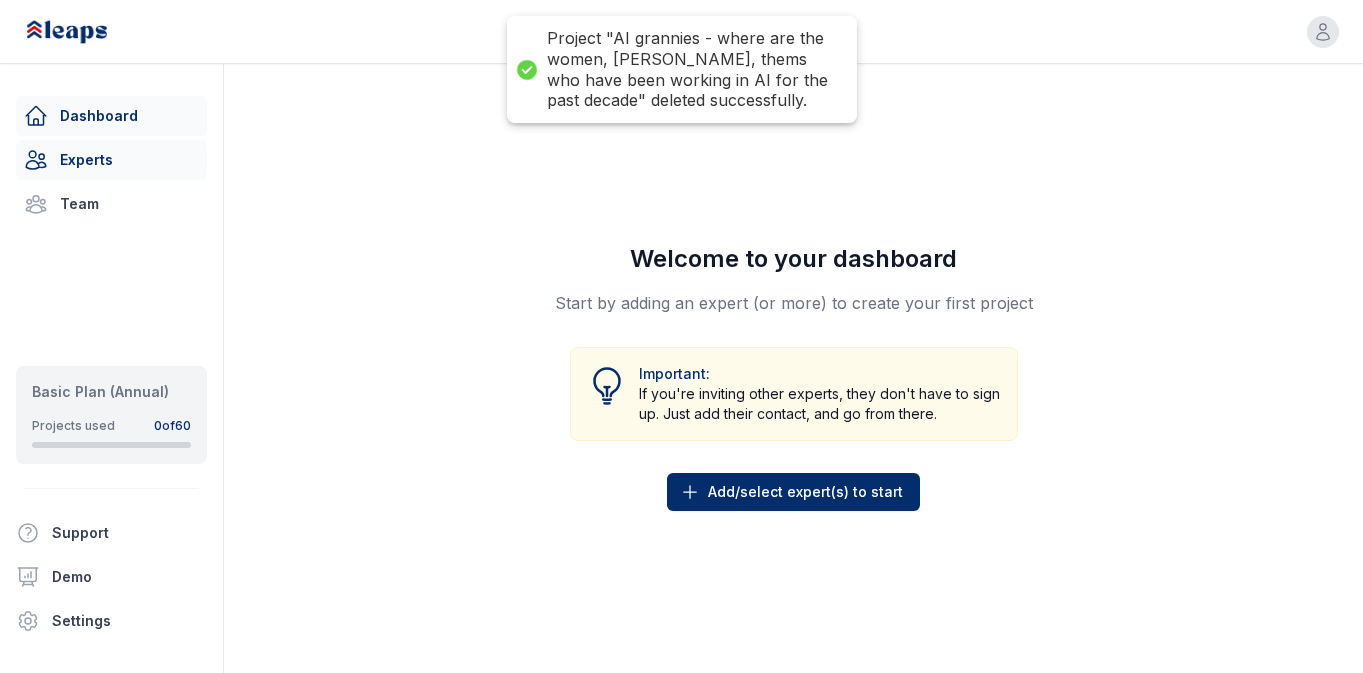 click on "Experts" at bounding box center (111, 160) 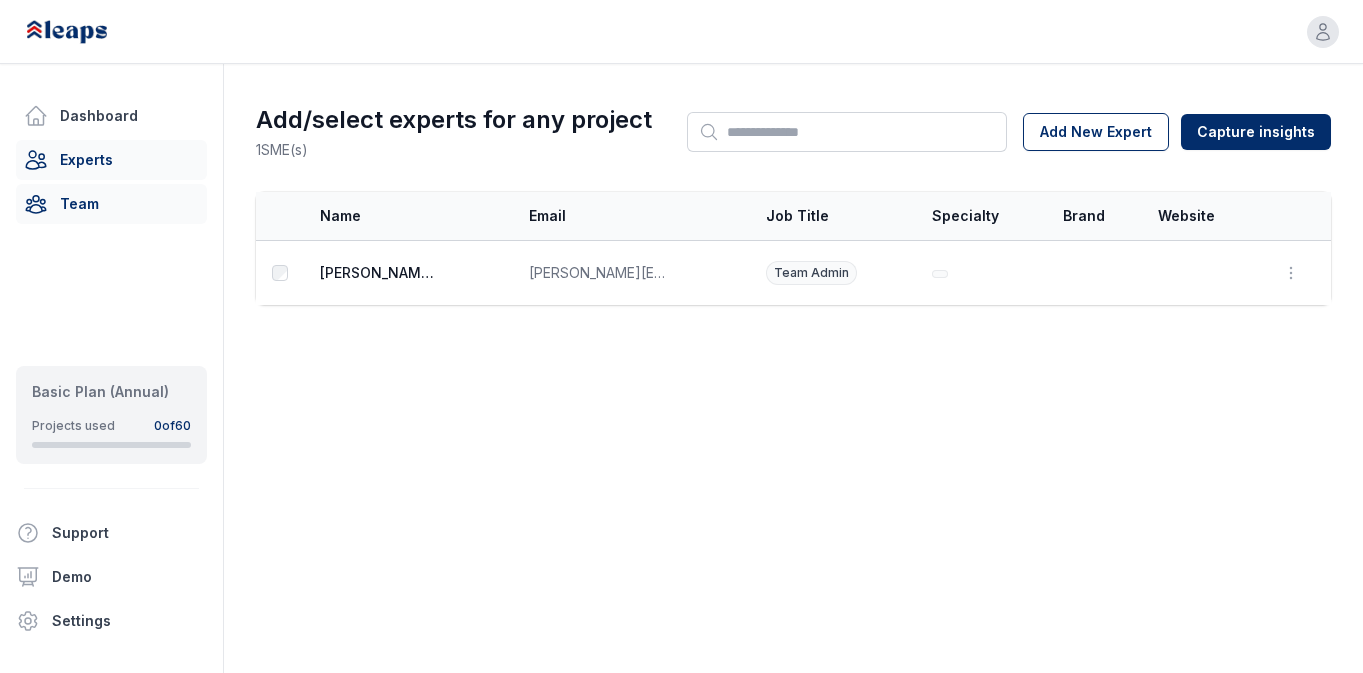 click on "Team" at bounding box center [111, 204] 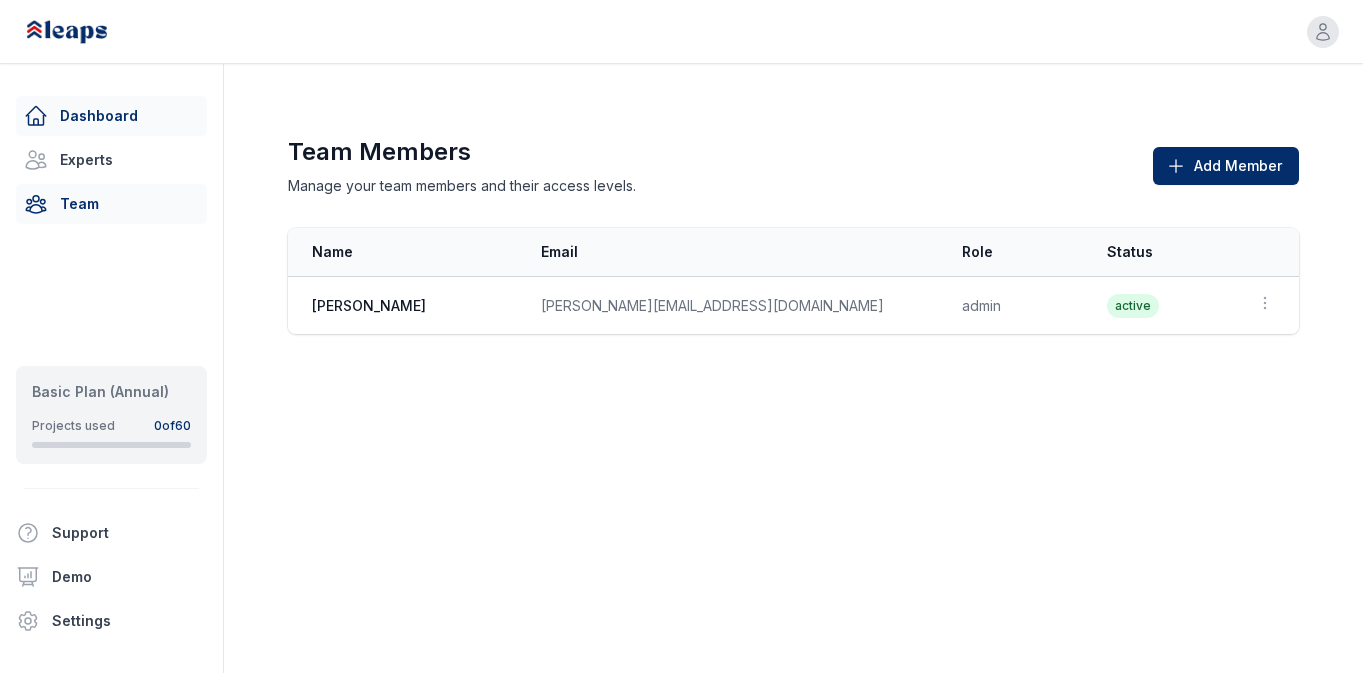 click on "Dashboard" at bounding box center (111, 116) 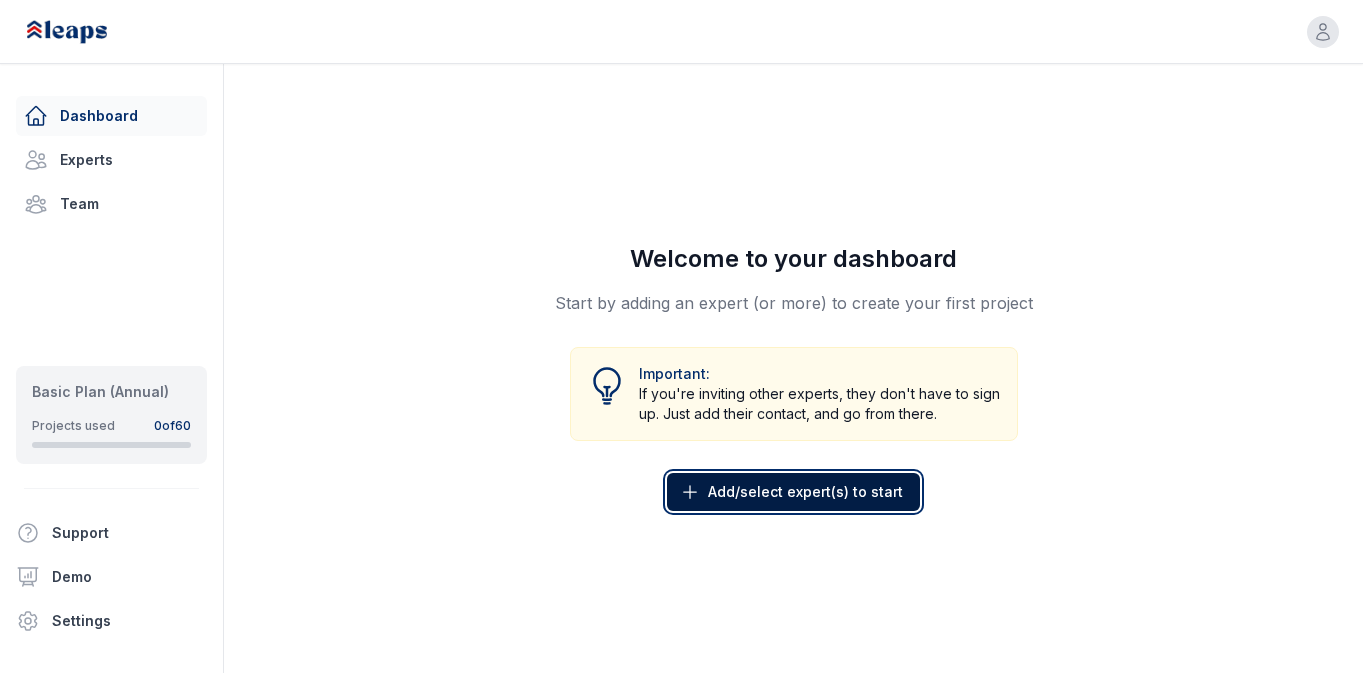 click on "Add/select expert(s) to start" at bounding box center (793, 492) 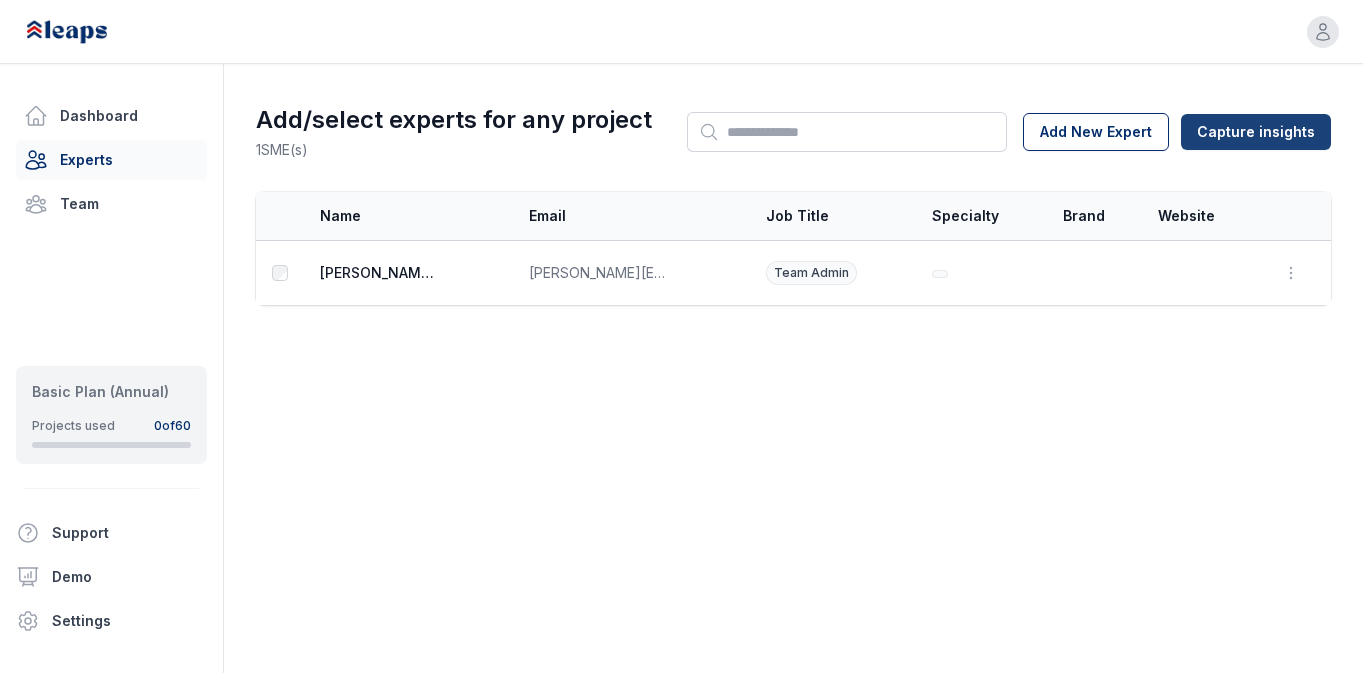 click on "Capture insights" at bounding box center (1256, 132) 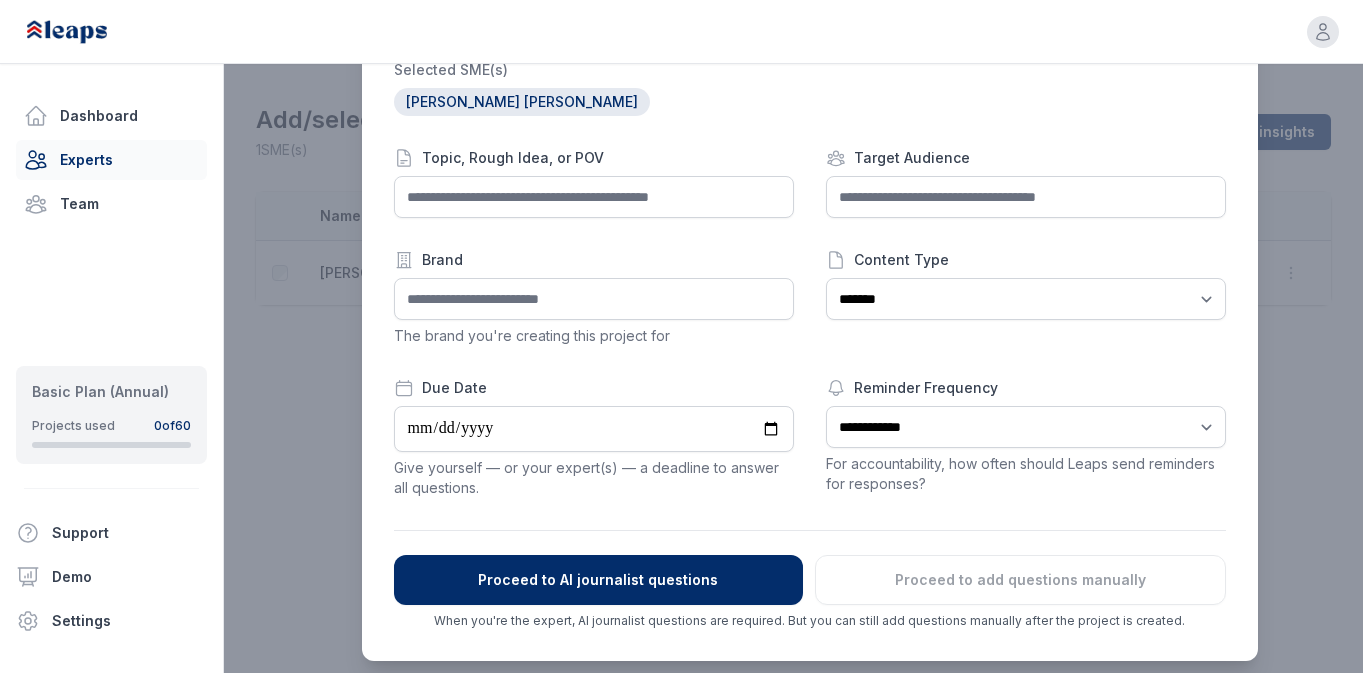 scroll, scrollTop: 28, scrollLeft: 0, axis: vertical 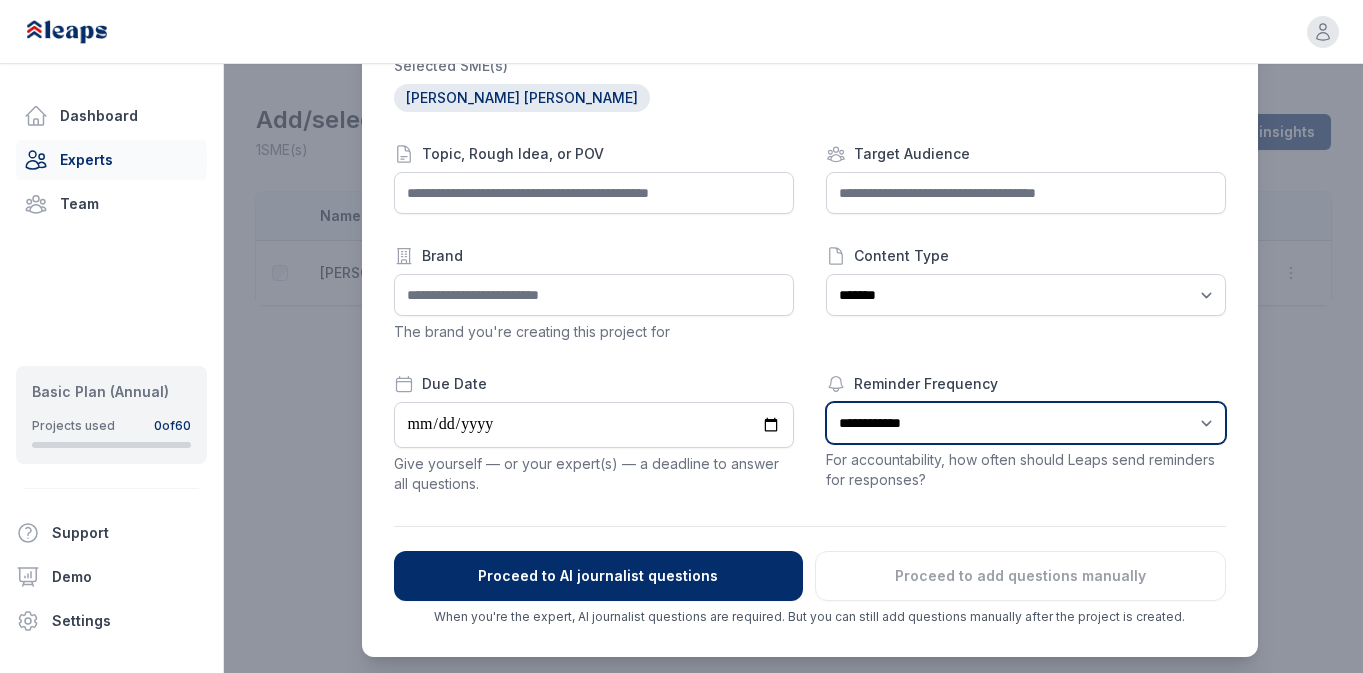 select on "*" 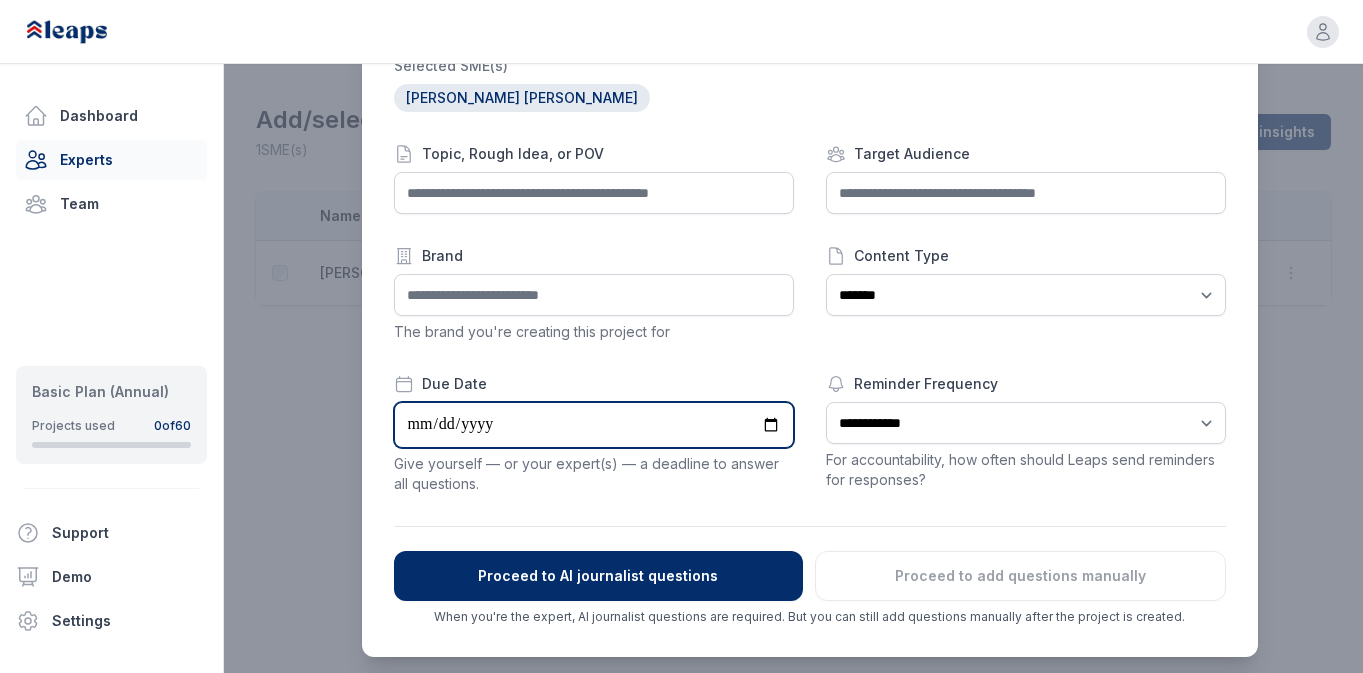 click at bounding box center [594, 425] 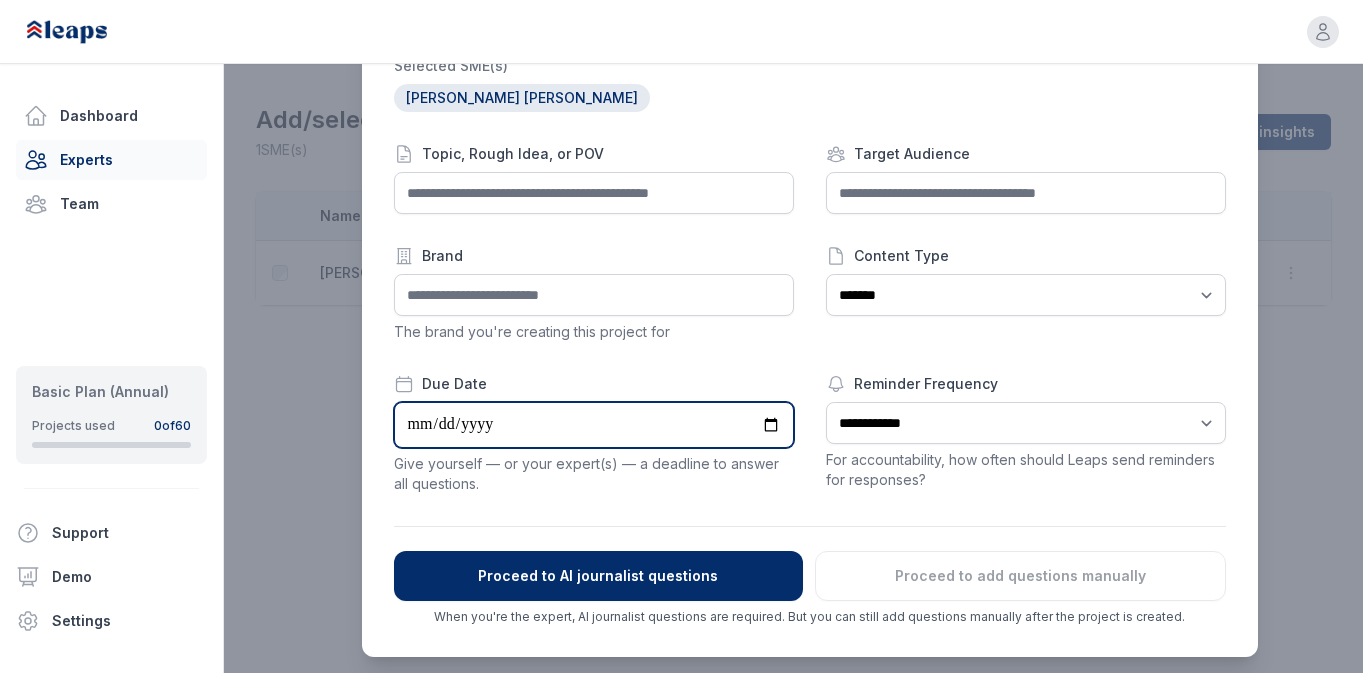type on "**********" 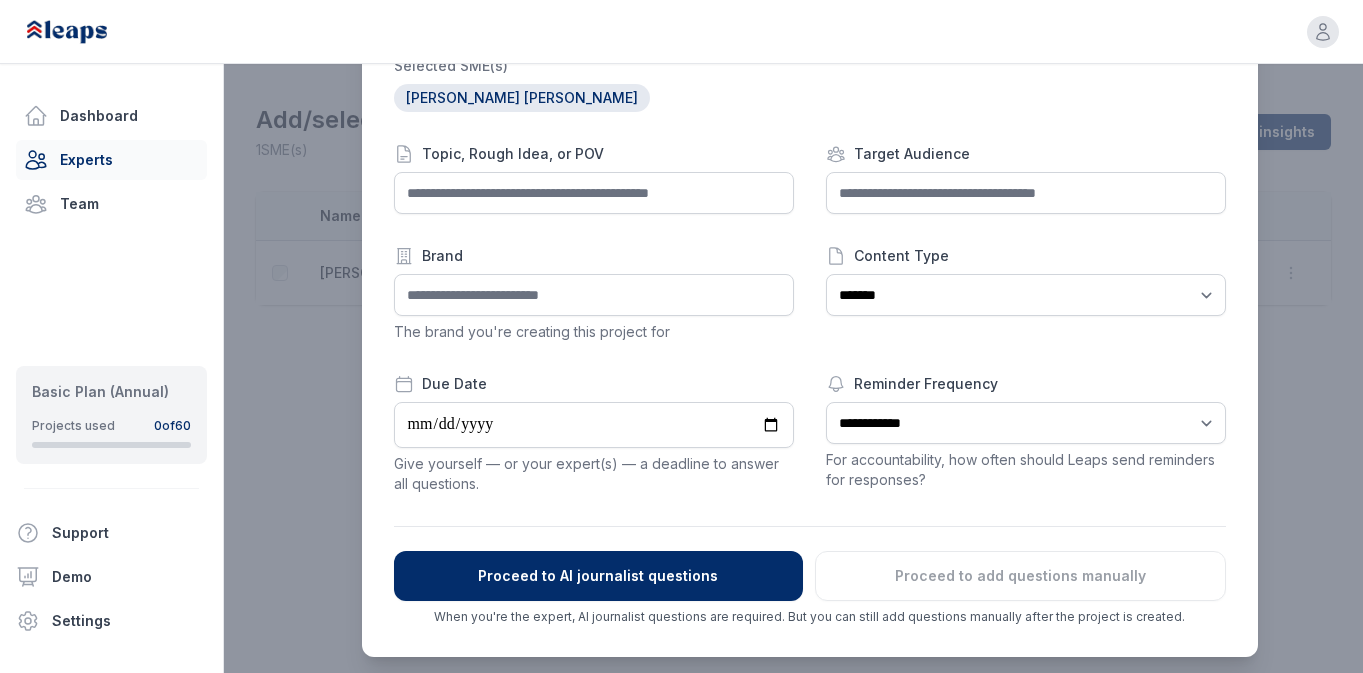 click on "Give yourself — or your expert(s) — a deadline to answer all questions." at bounding box center [594, 474] 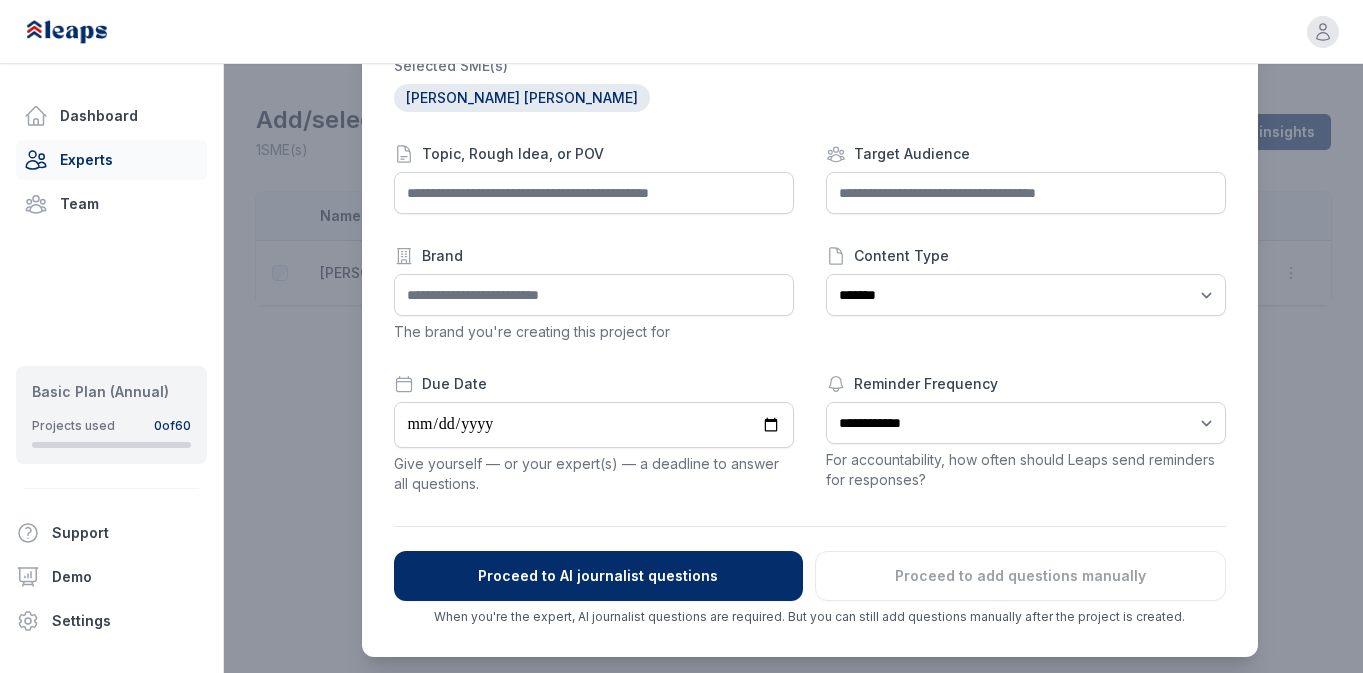 scroll, scrollTop: 0, scrollLeft: 0, axis: both 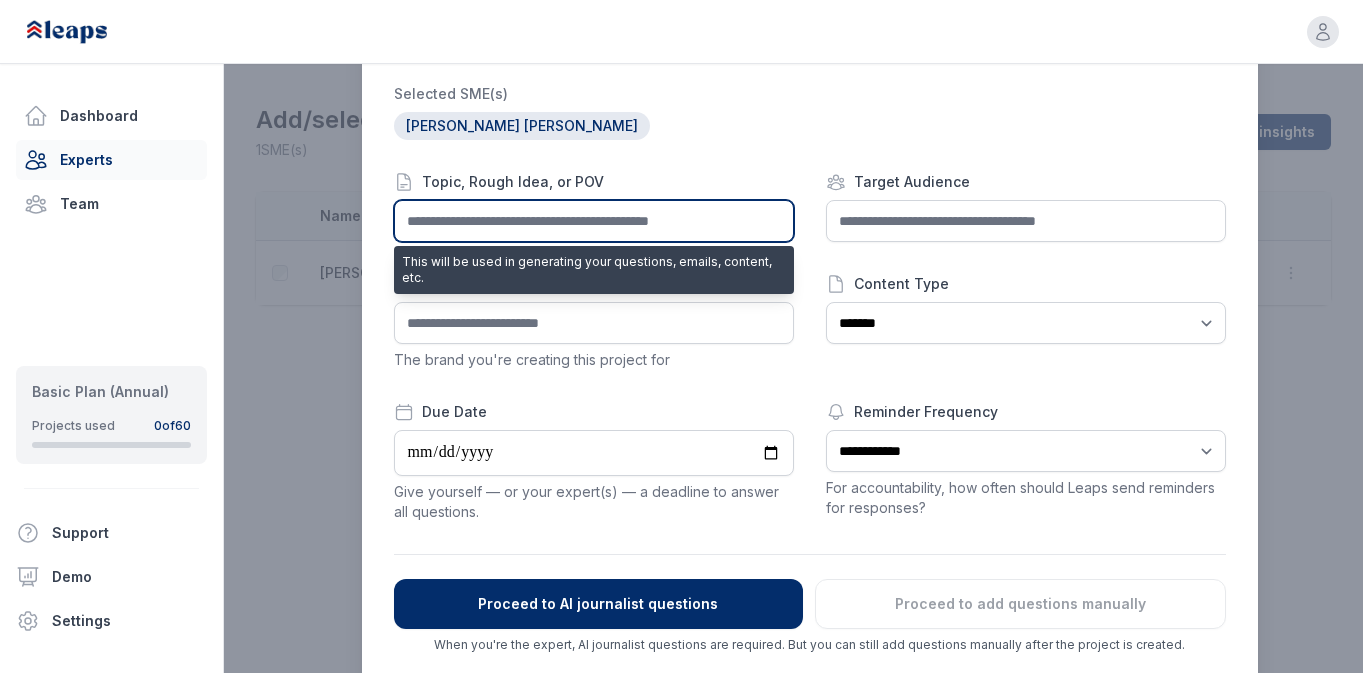 click at bounding box center (594, 221) 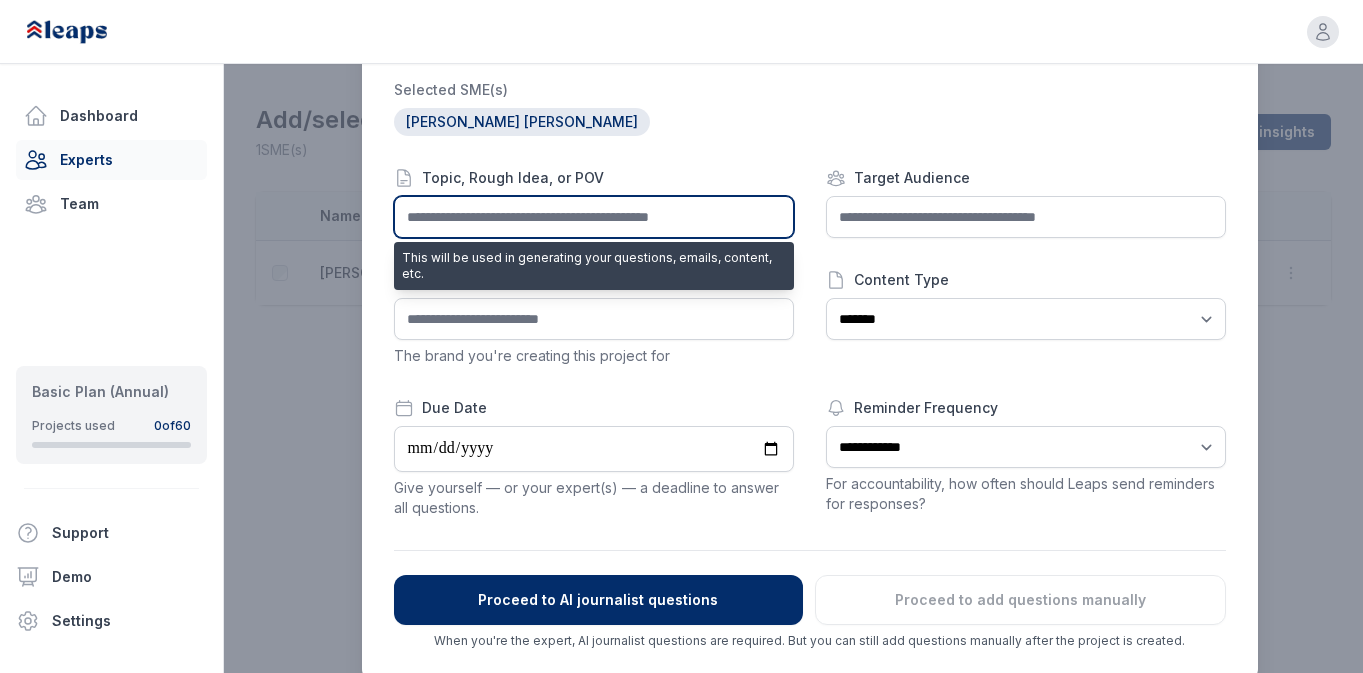 scroll, scrollTop: 0, scrollLeft: 0, axis: both 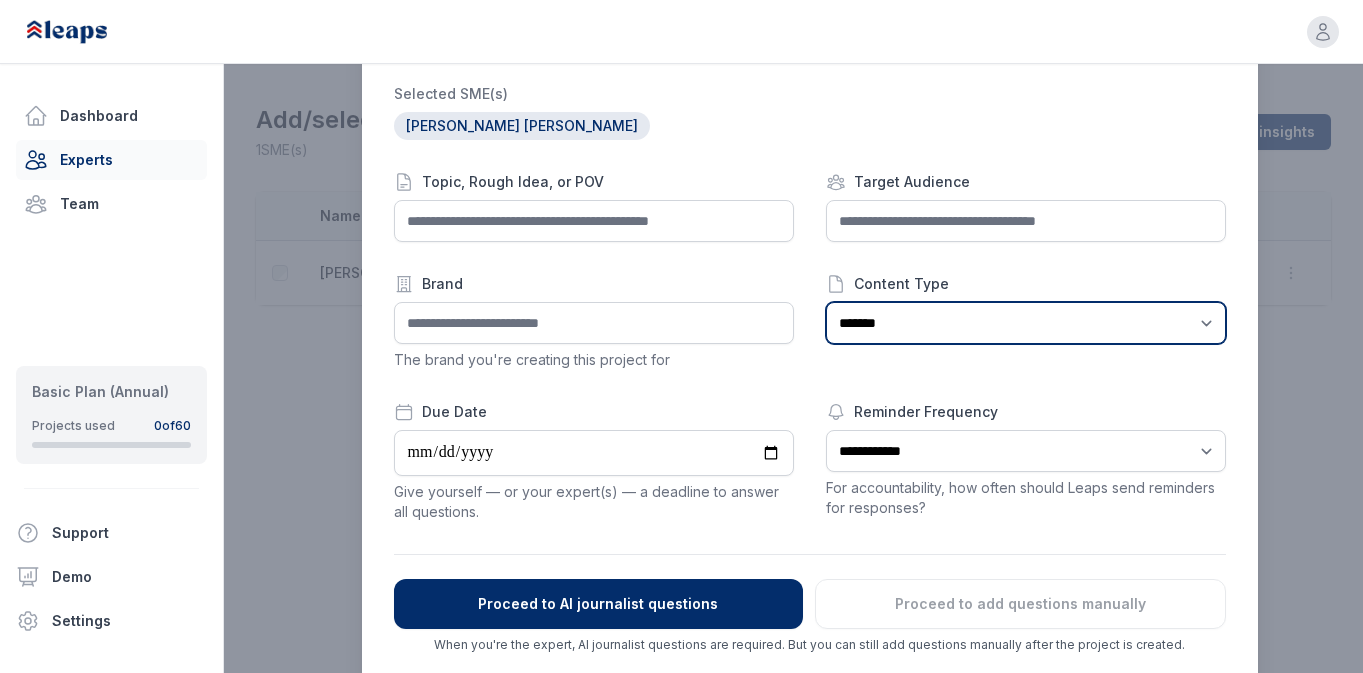 click on "*******" at bounding box center [0, 0] 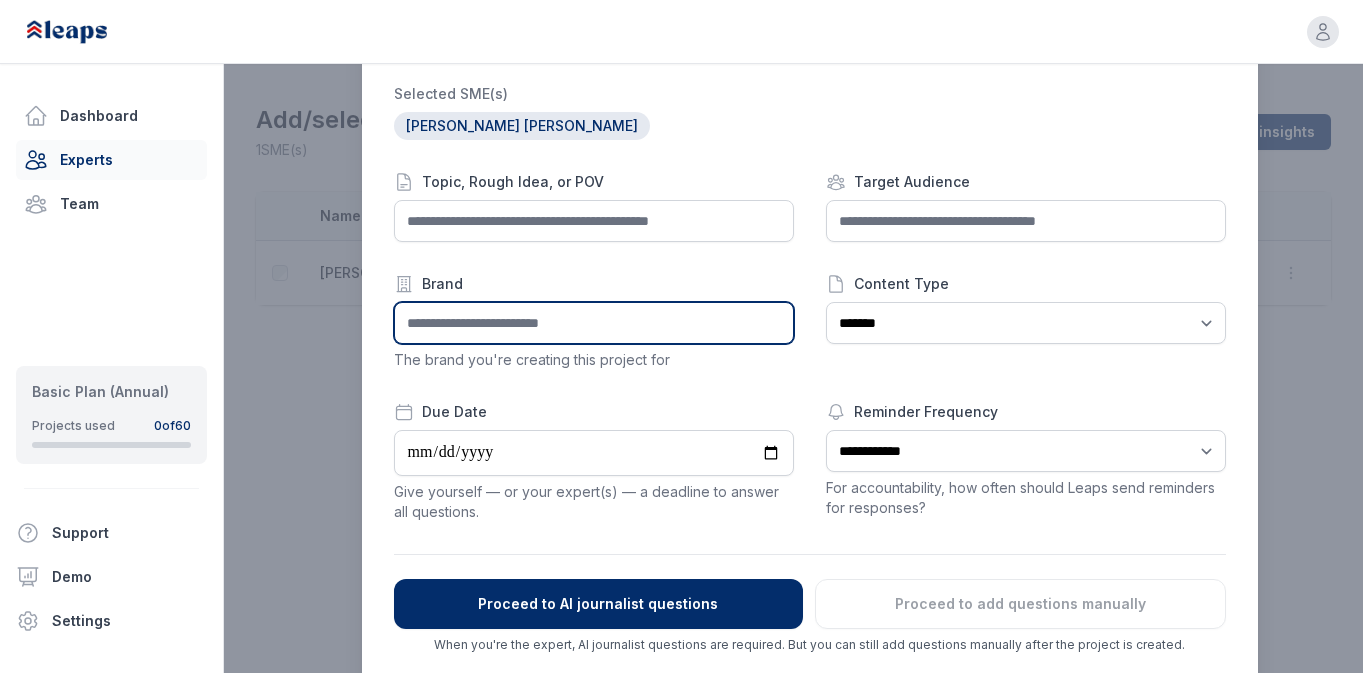 click at bounding box center (594, 323) 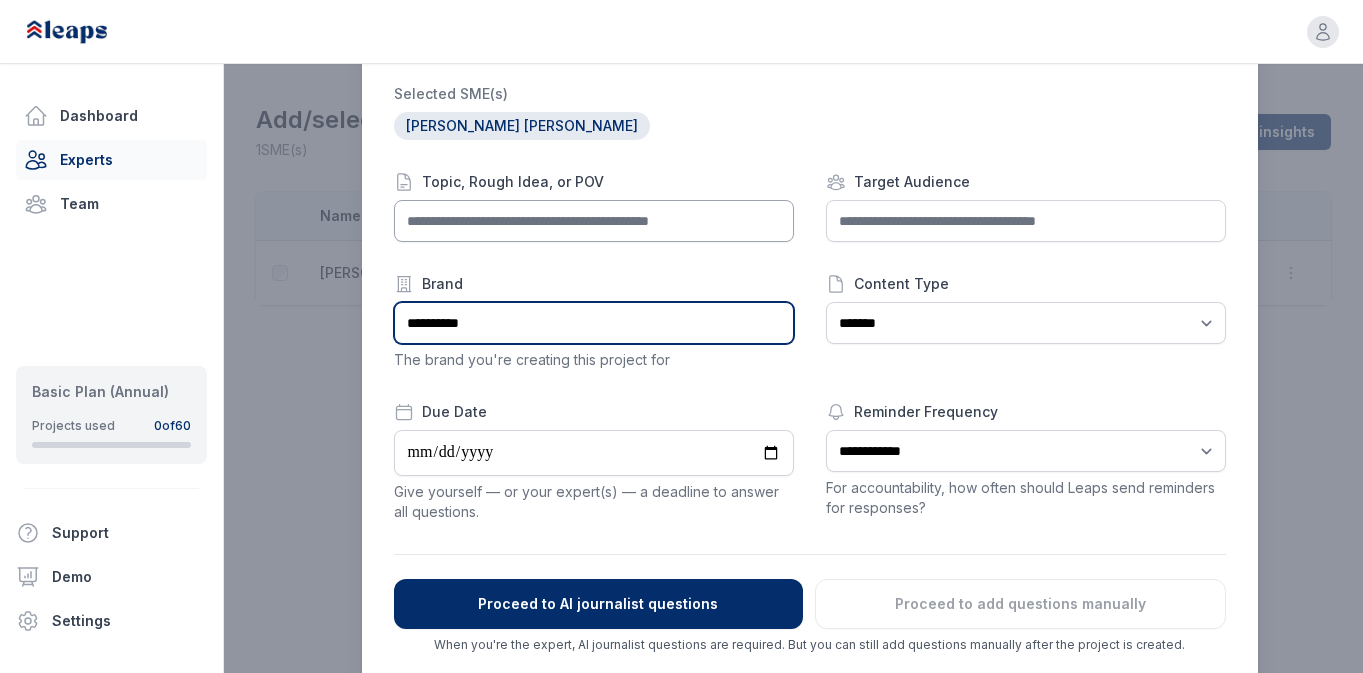 type on "**********" 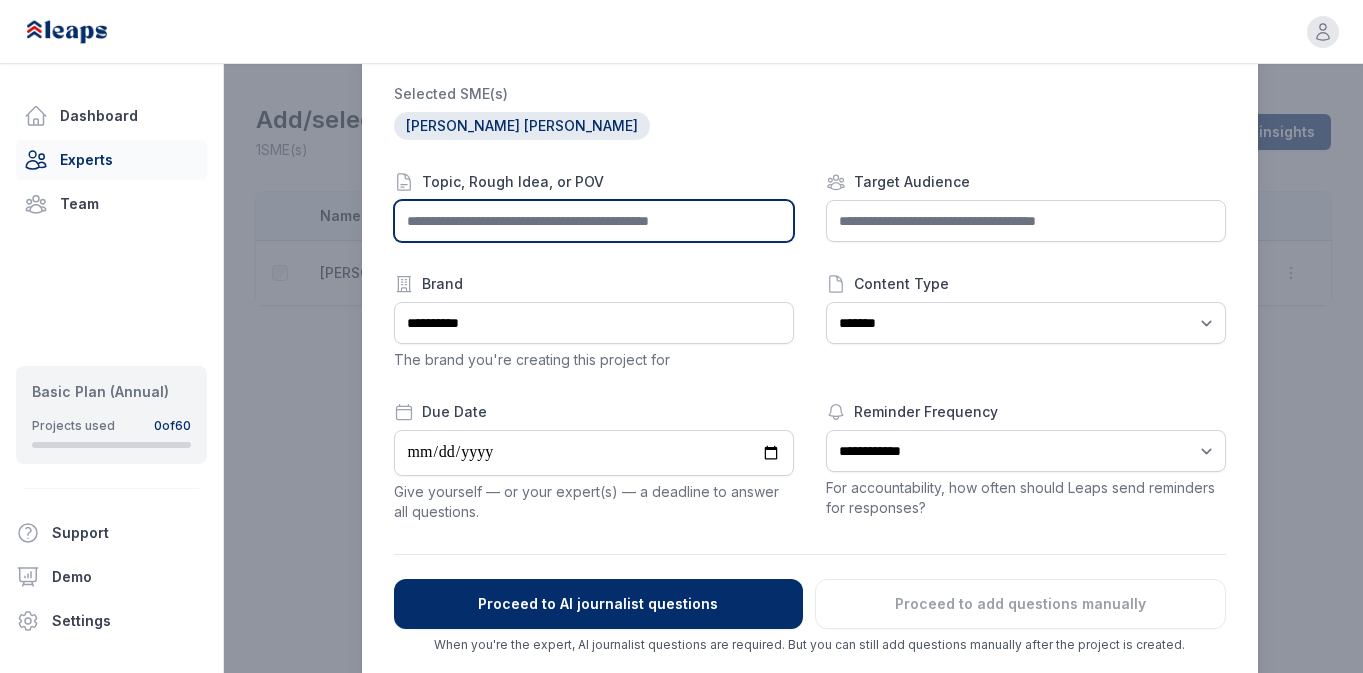click at bounding box center (594, 221) 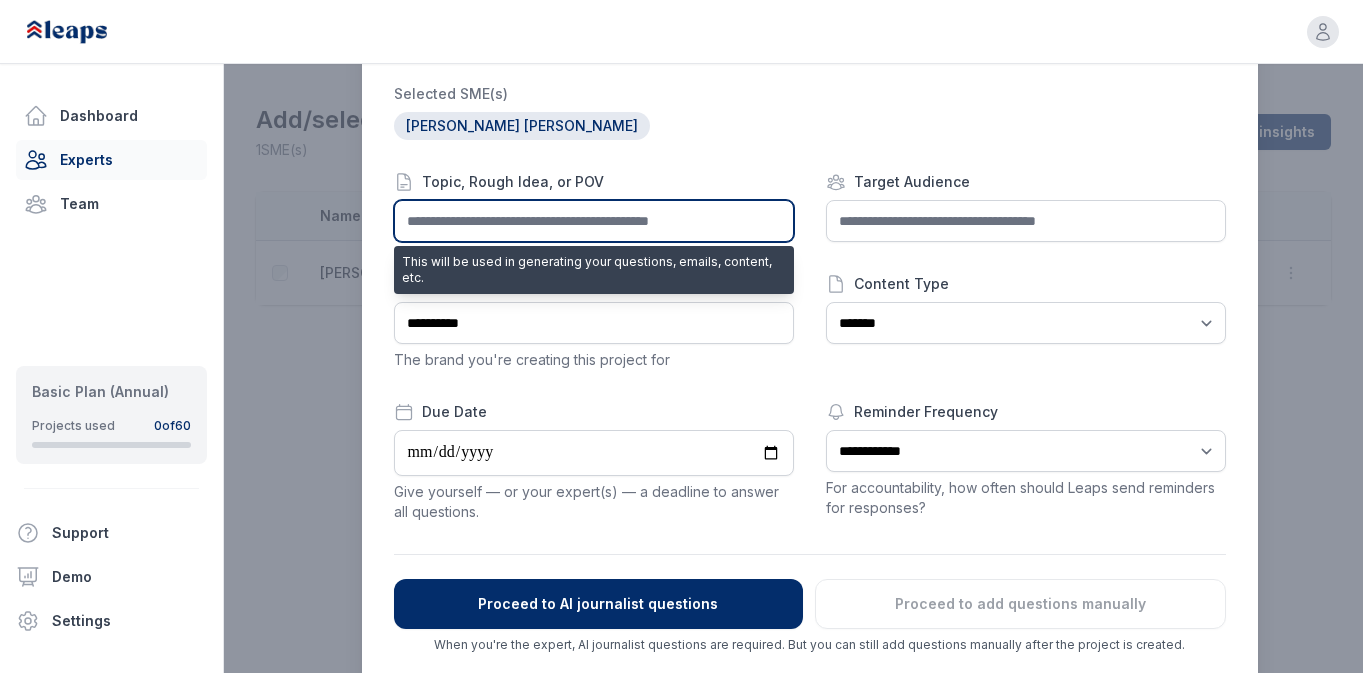 click at bounding box center [594, 221] 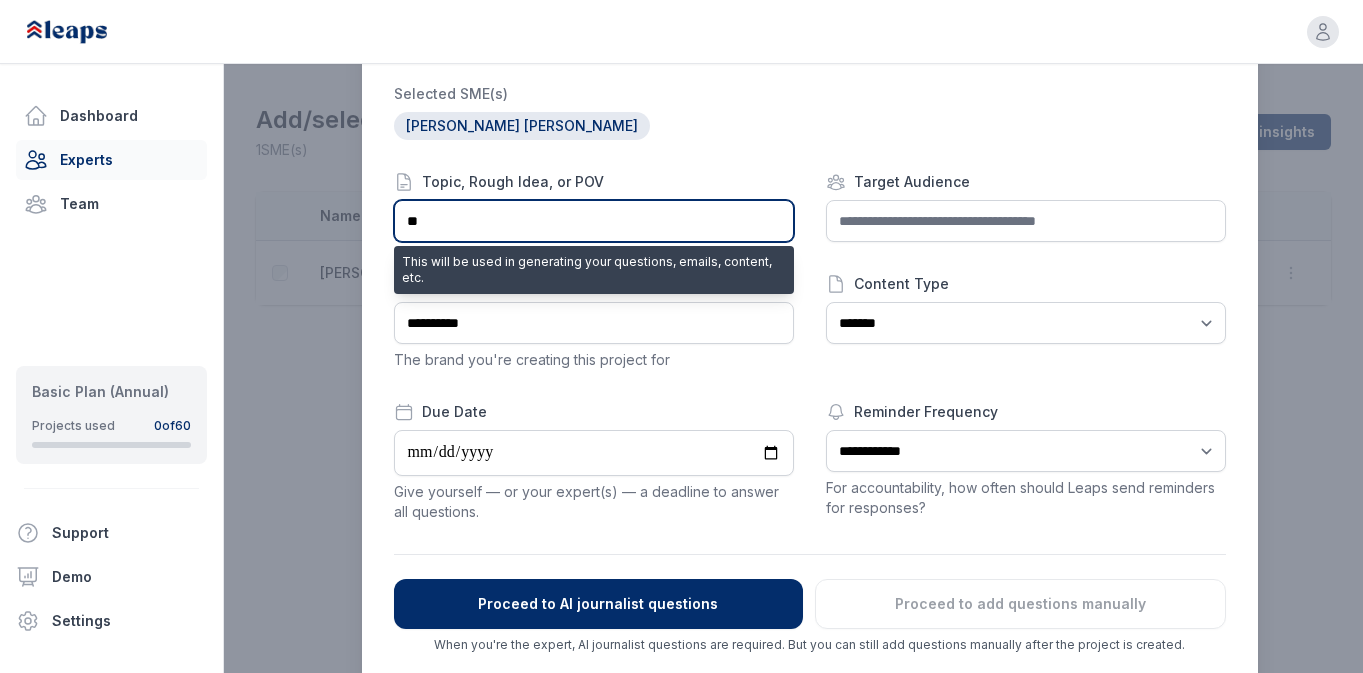 type on "*" 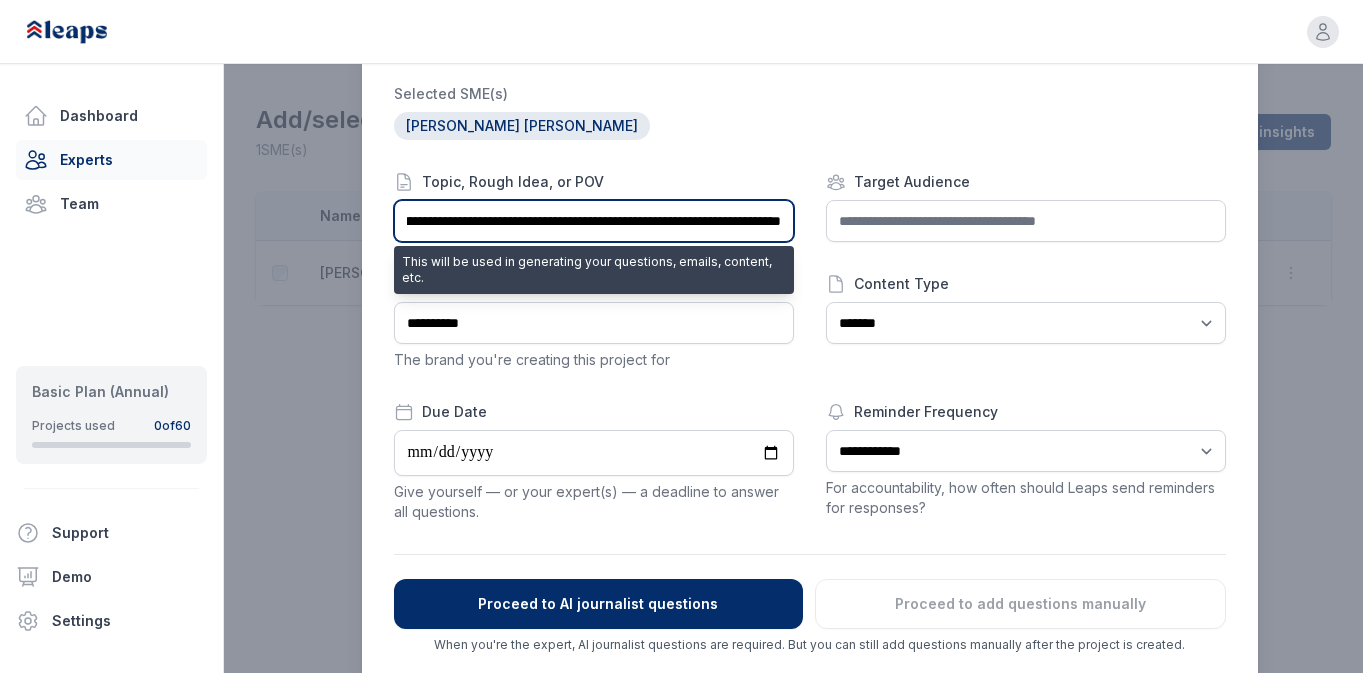 scroll, scrollTop: 0, scrollLeft: 181, axis: horizontal 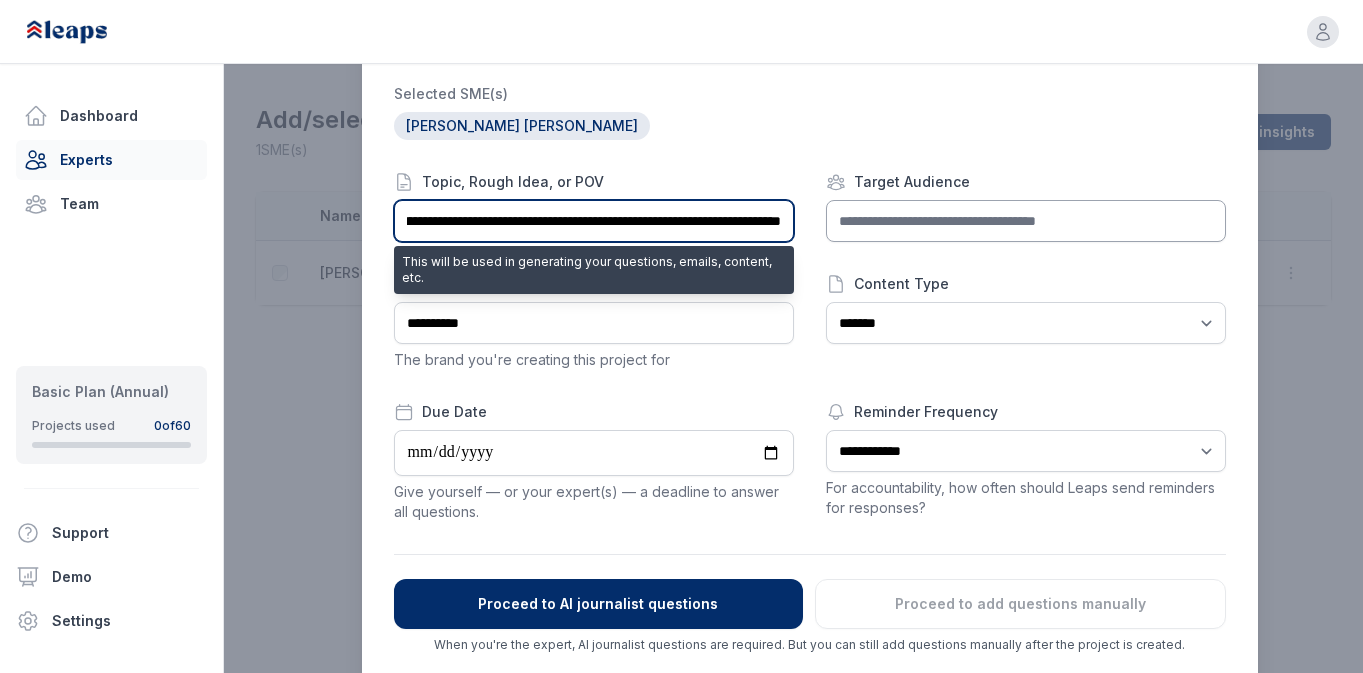 type on "**********" 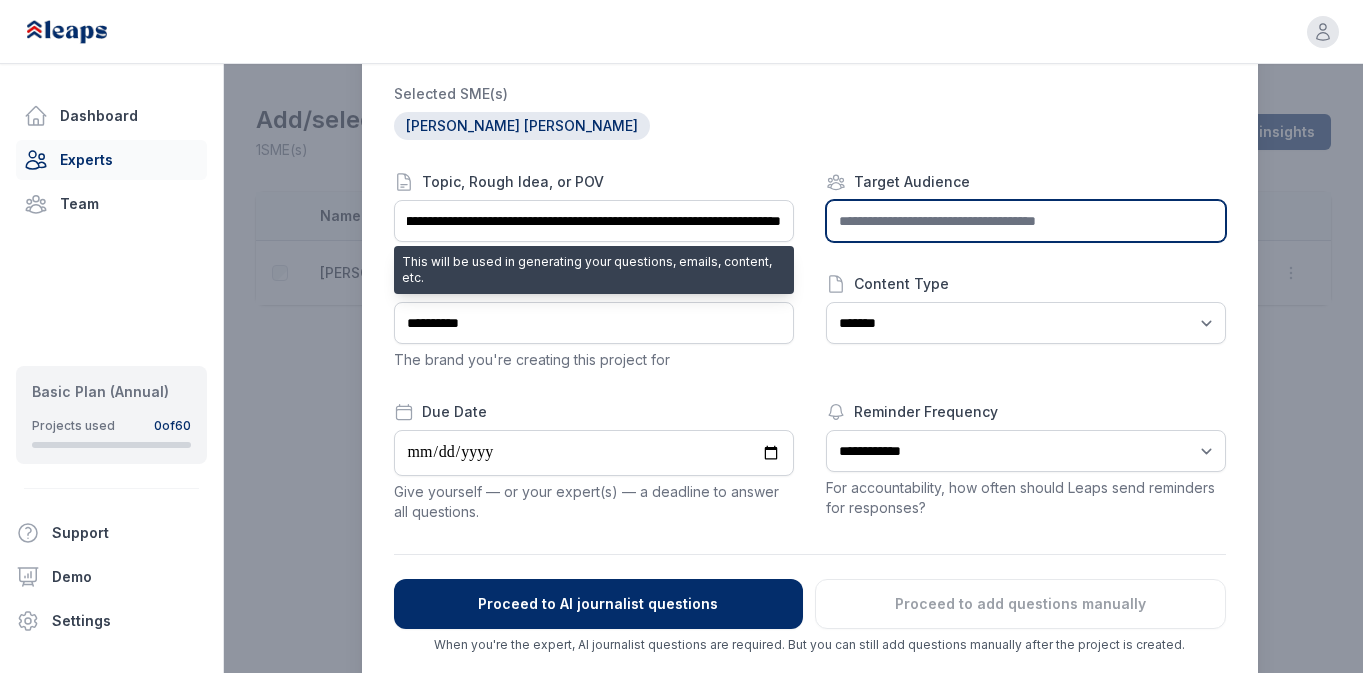 click at bounding box center (1026, 221) 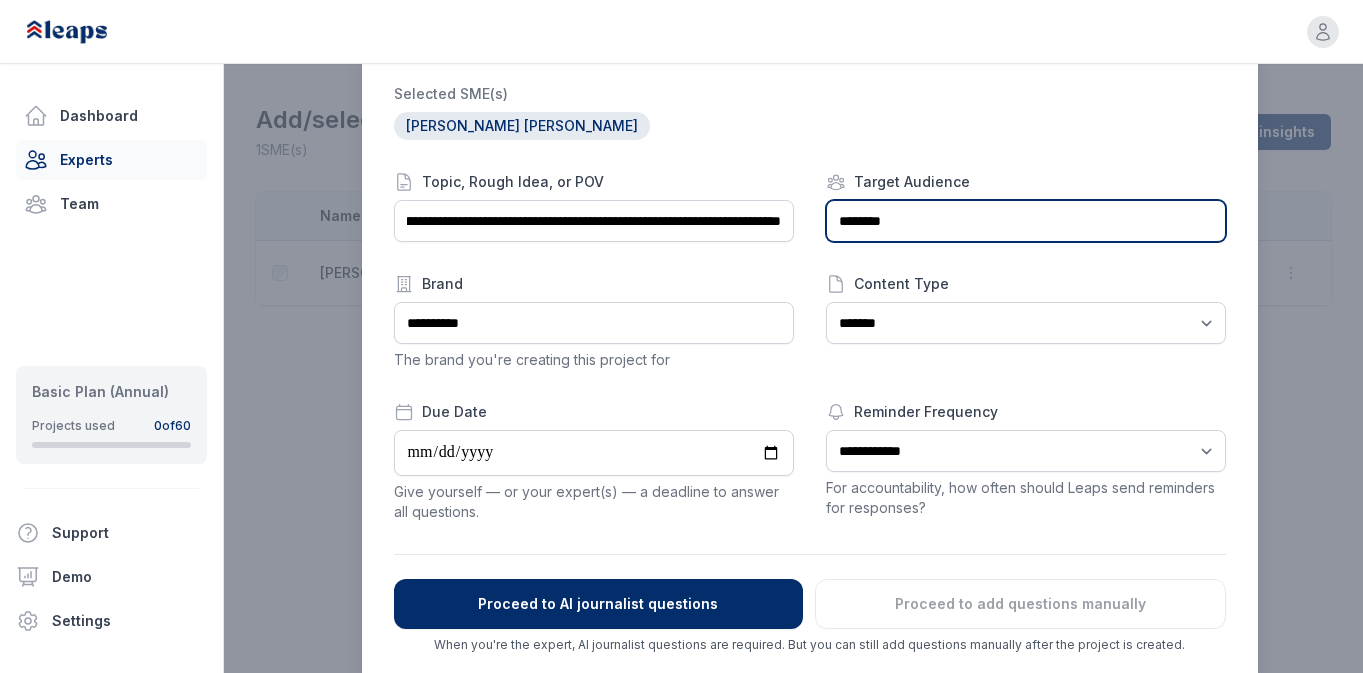scroll, scrollTop: 28, scrollLeft: 0, axis: vertical 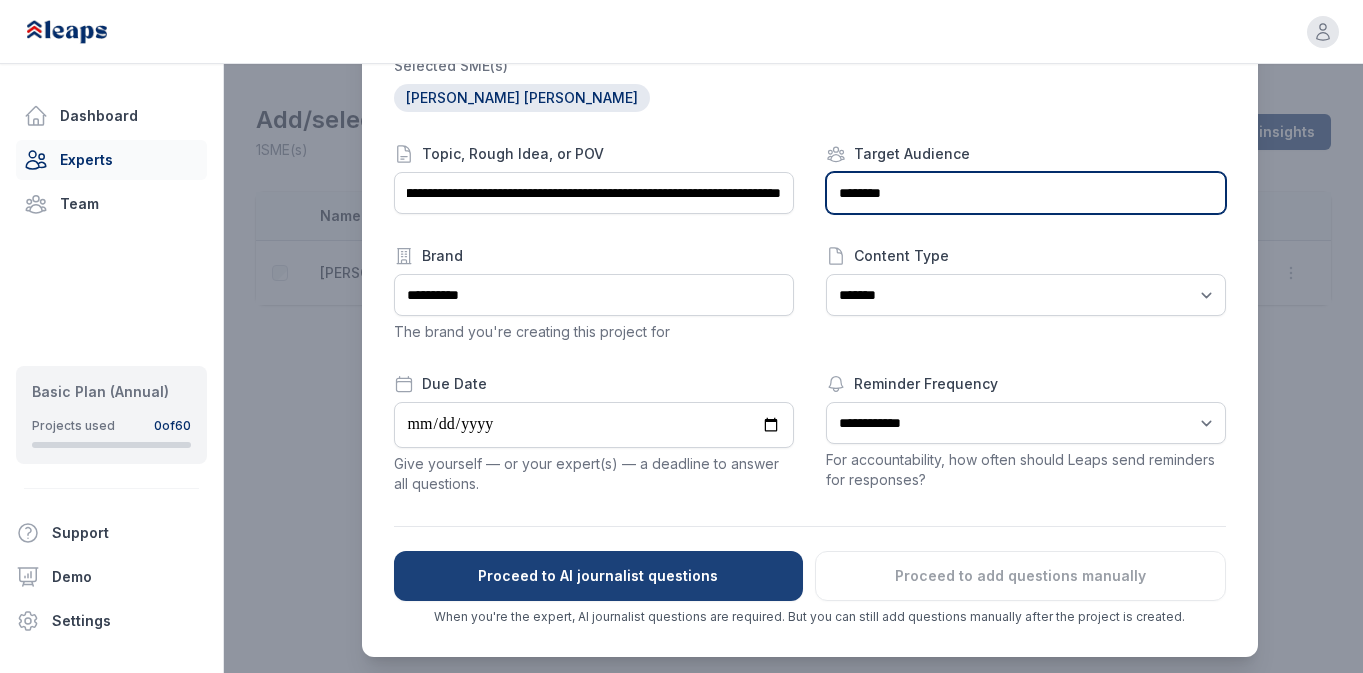 type on "********" 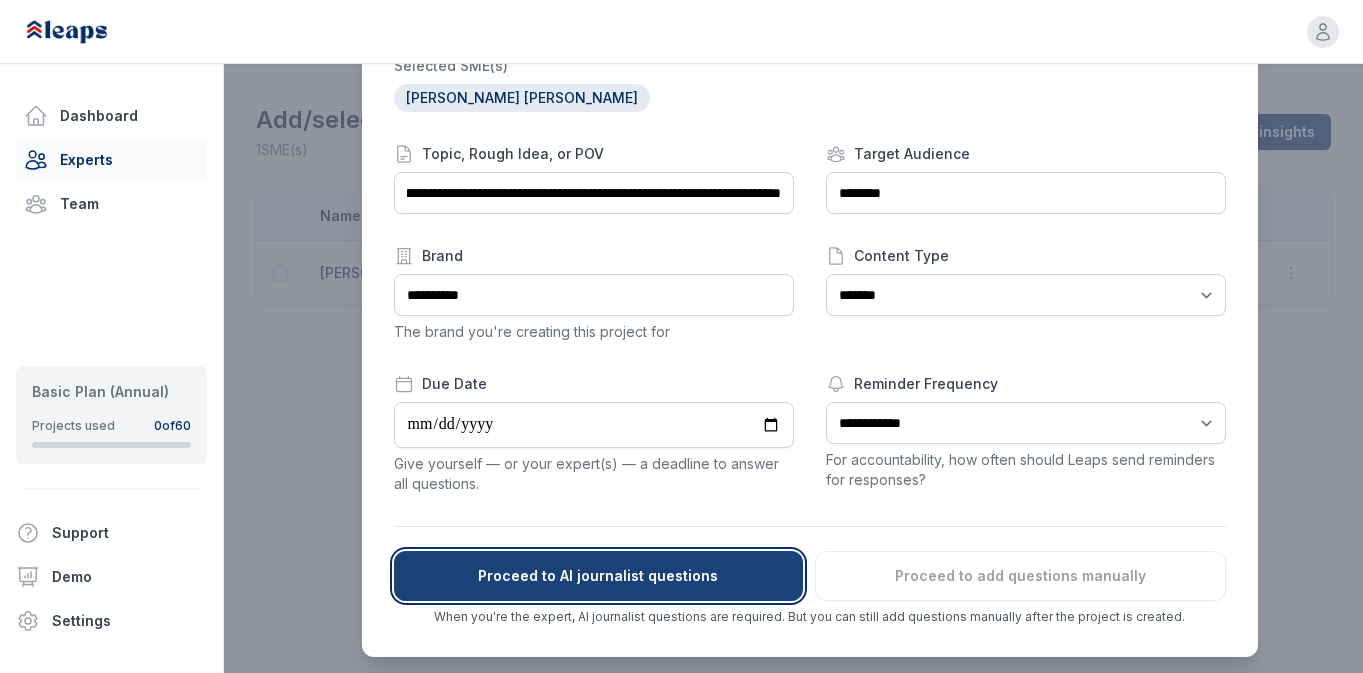 click on "Proceed to AI journalist questions" at bounding box center (598, 576) 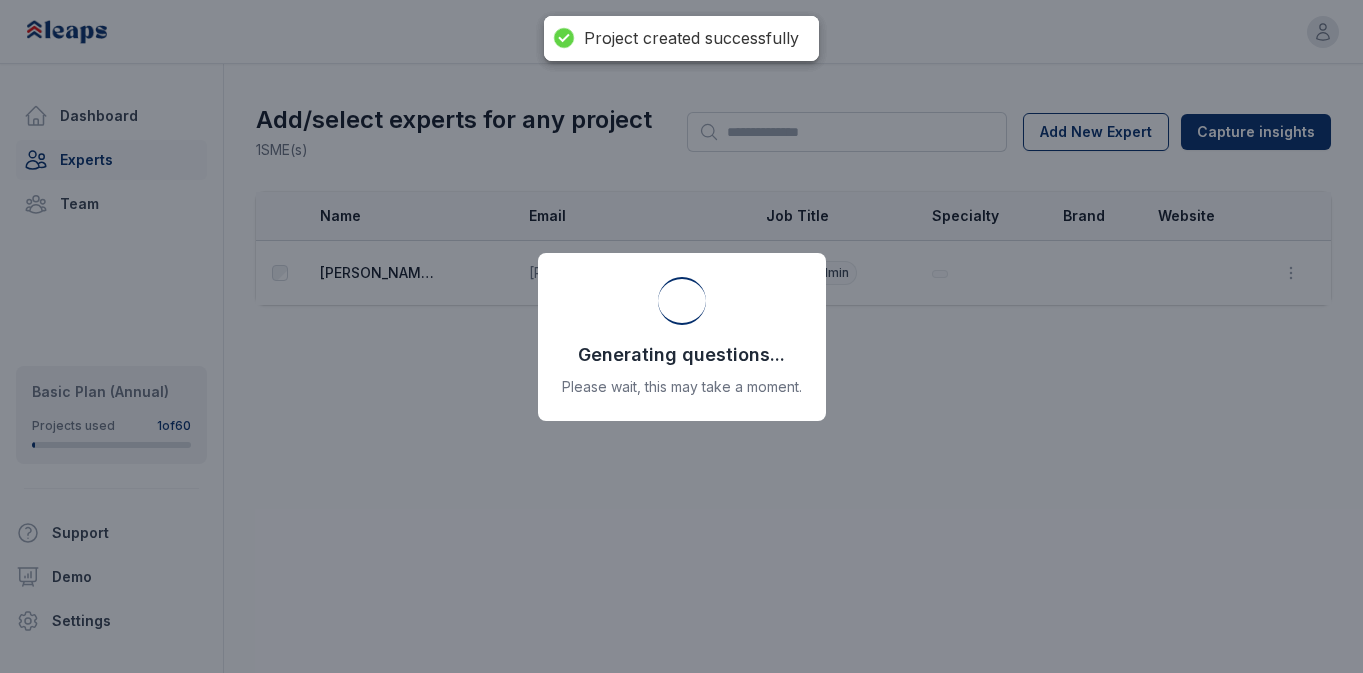 scroll, scrollTop: 0, scrollLeft: 181, axis: horizontal 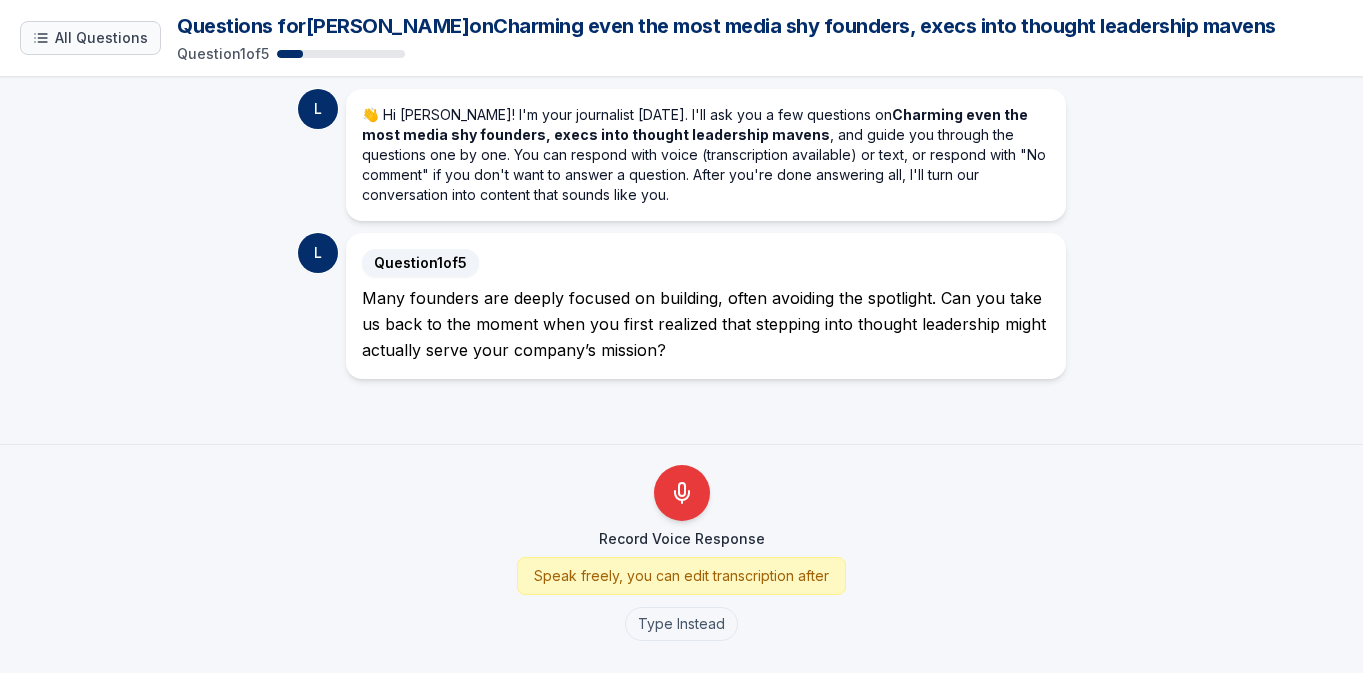 click on "All Questions" at bounding box center (90, 38) 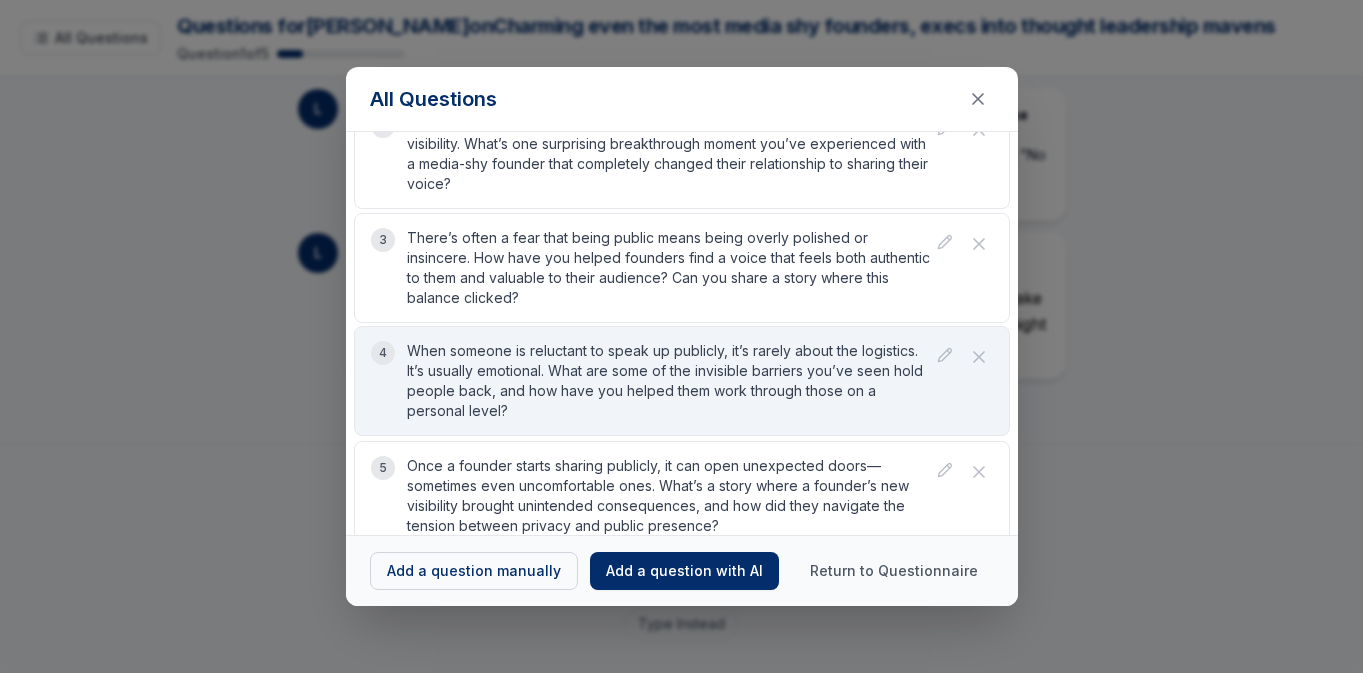 scroll, scrollTop: 0, scrollLeft: 0, axis: both 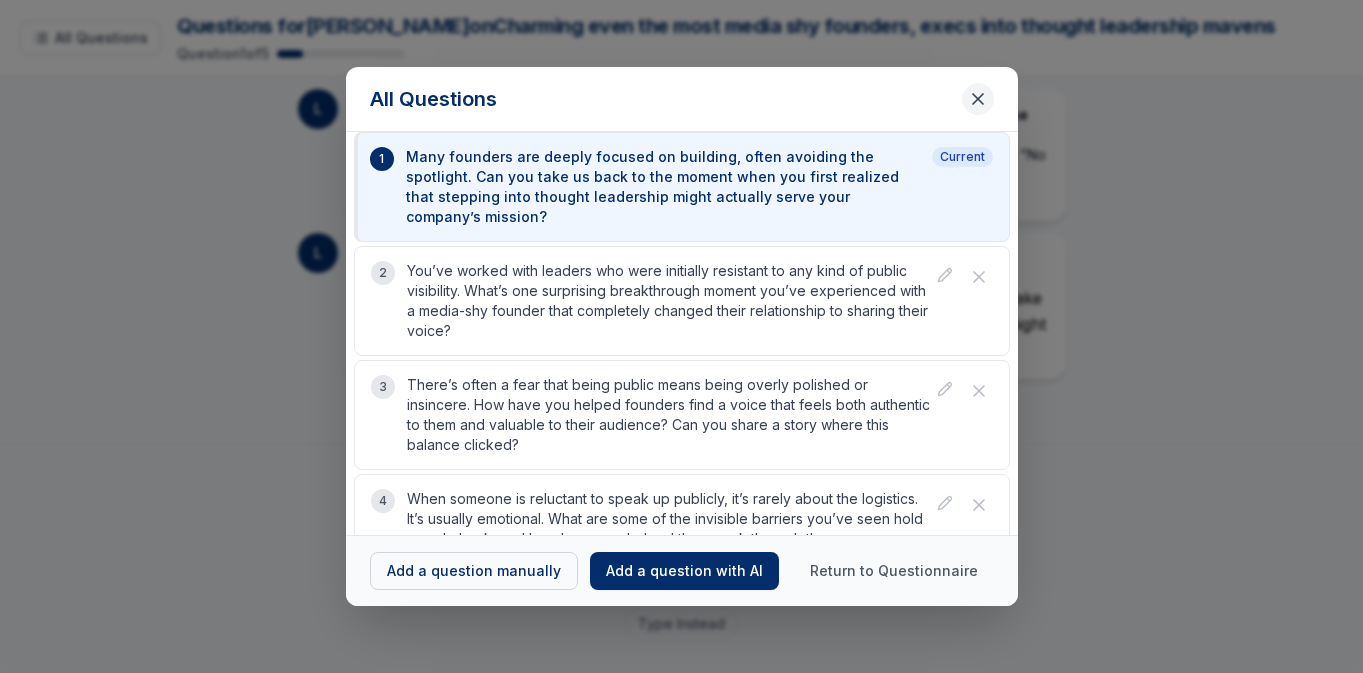click 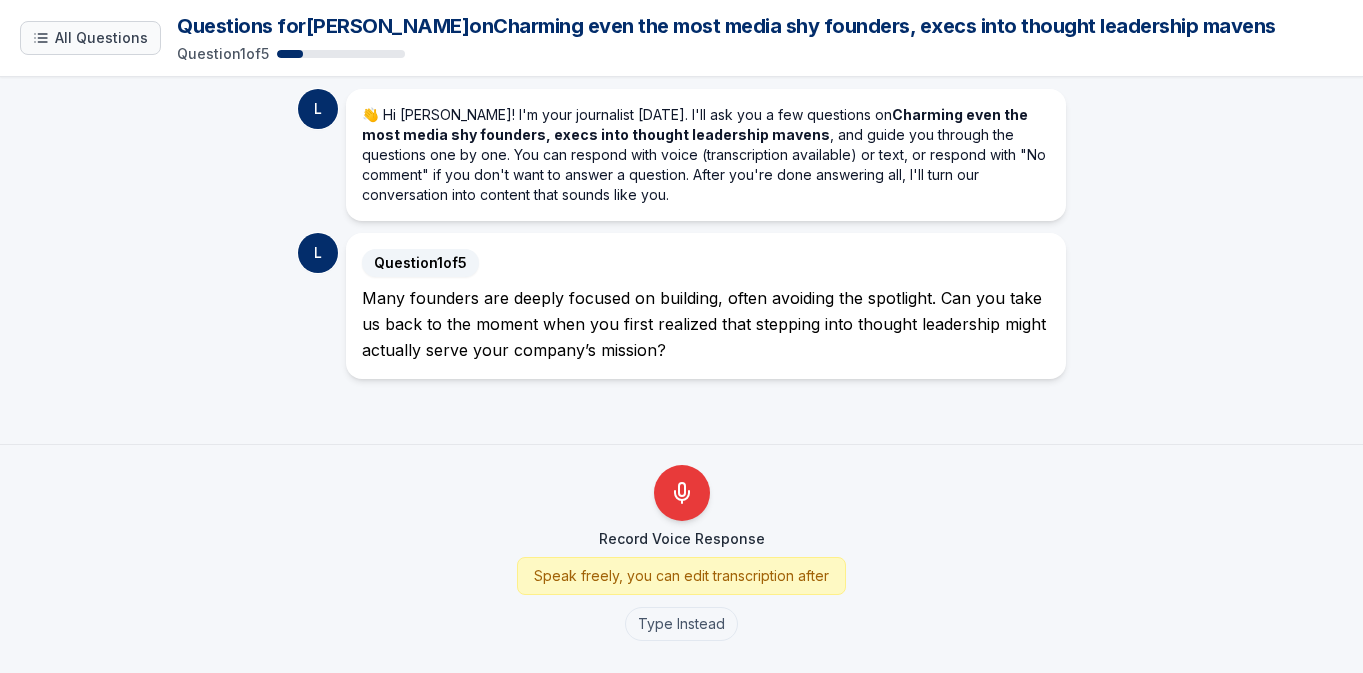 click on "All Questions" at bounding box center (90, 38) 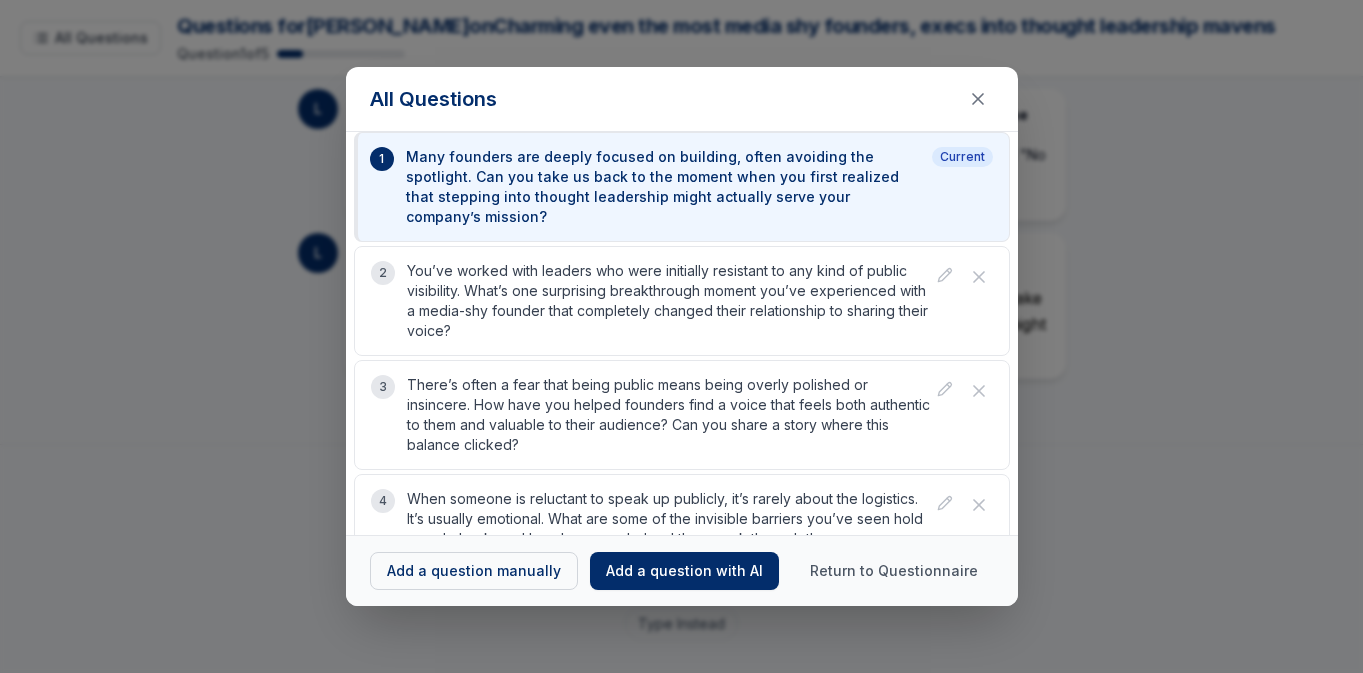 click on "Return to Questionnaire" at bounding box center [894, 571] 